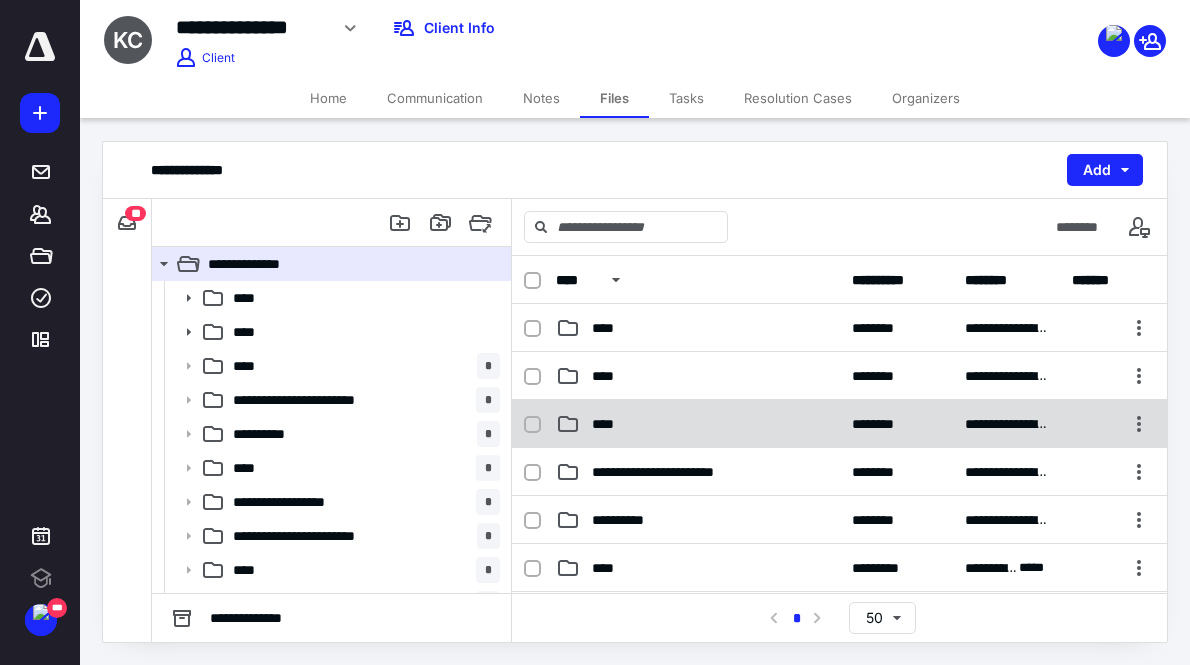 scroll, scrollTop: 0, scrollLeft: 0, axis: both 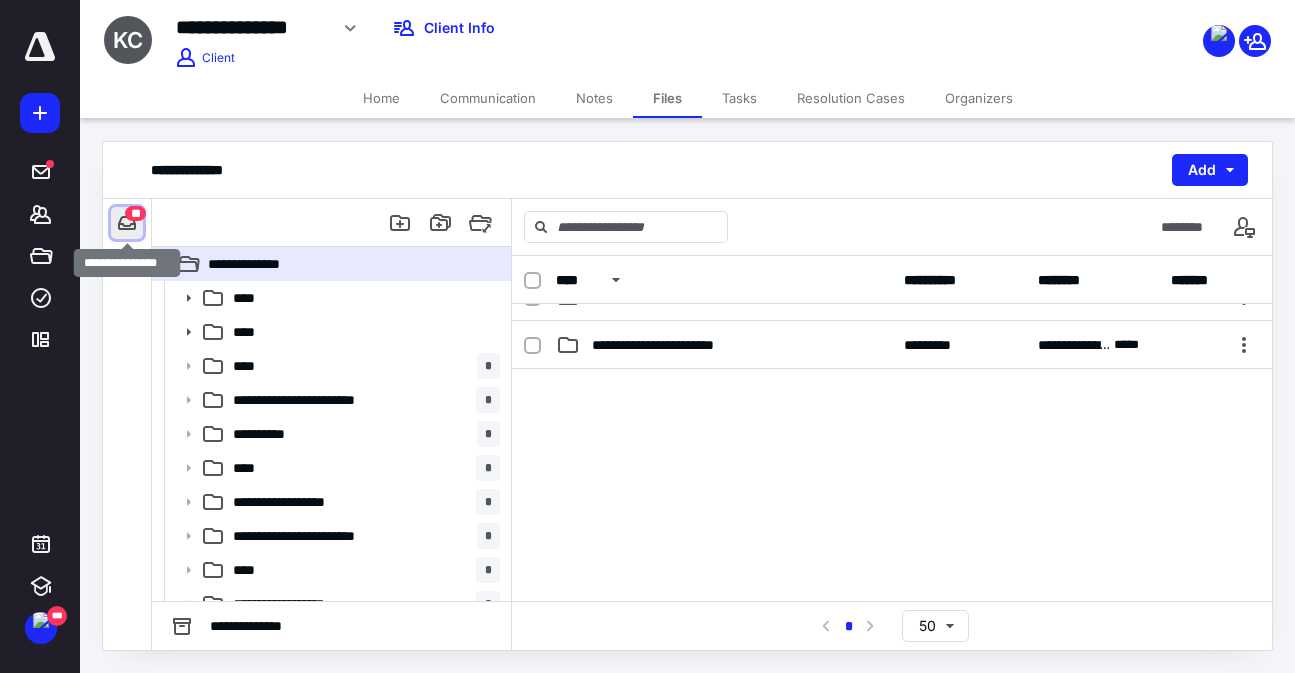 click at bounding box center [127, 223] 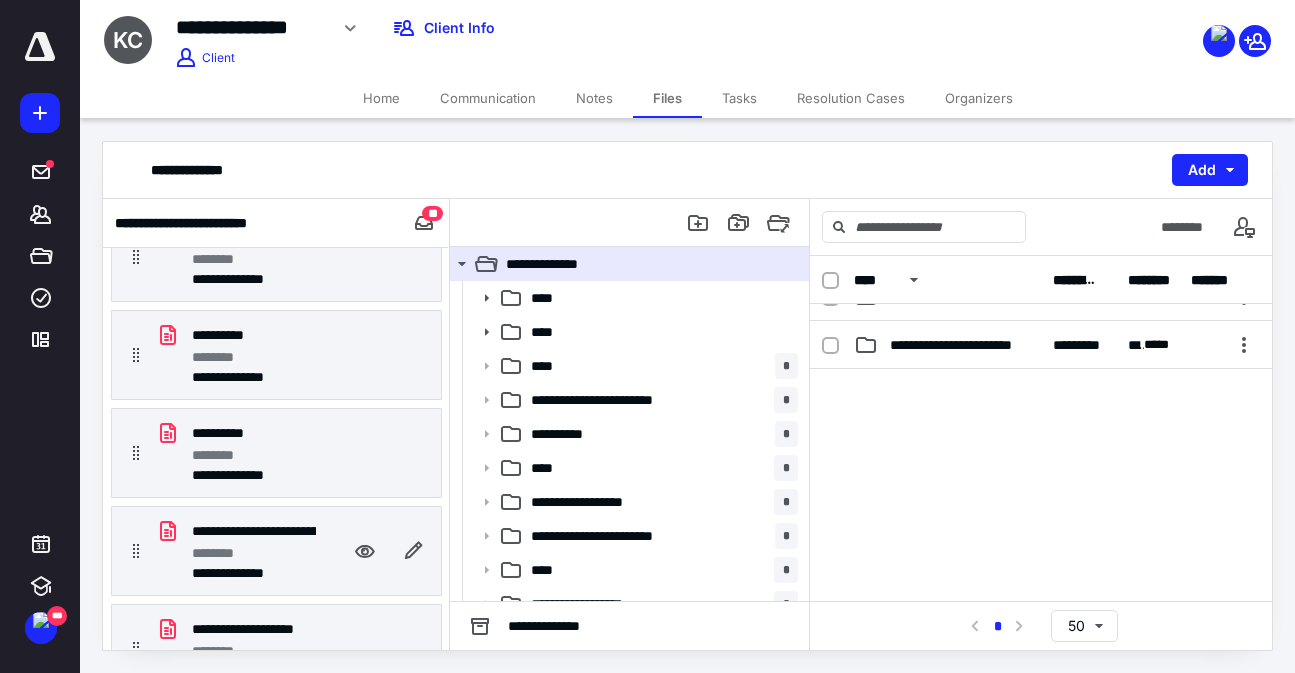scroll, scrollTop: 0, scrollLeft: 0, axis: both 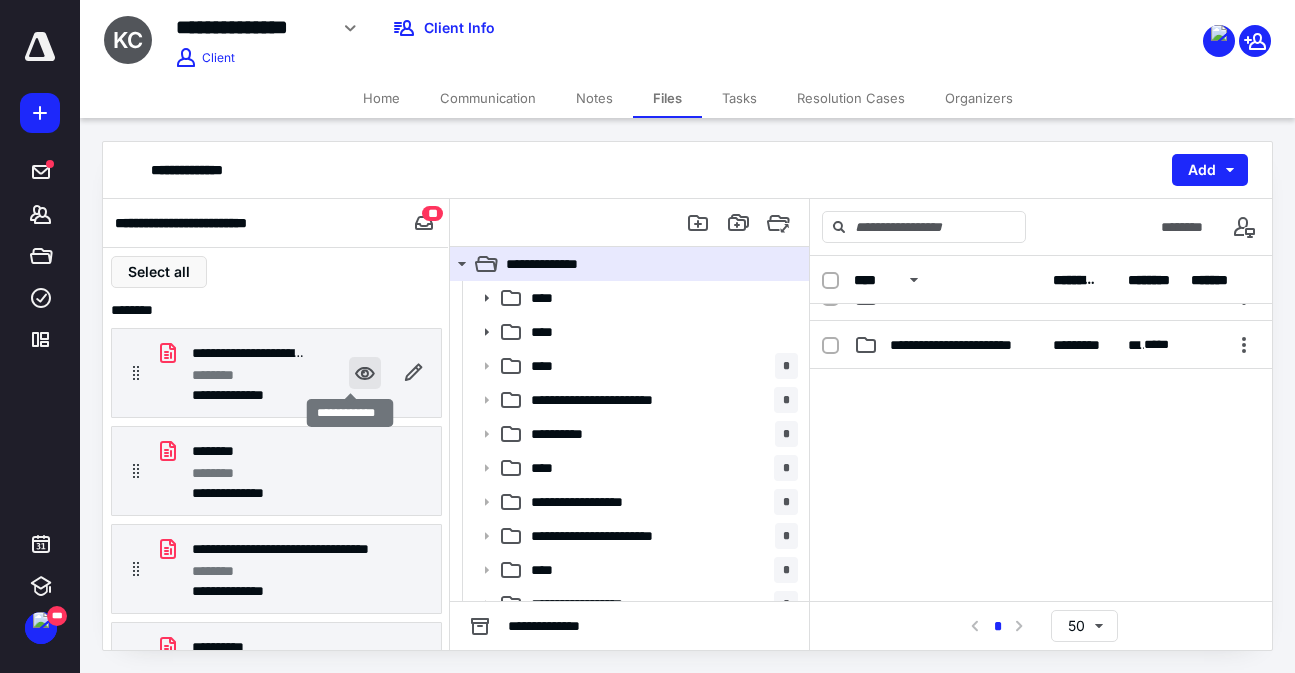 click at bounding box center (365, 373) 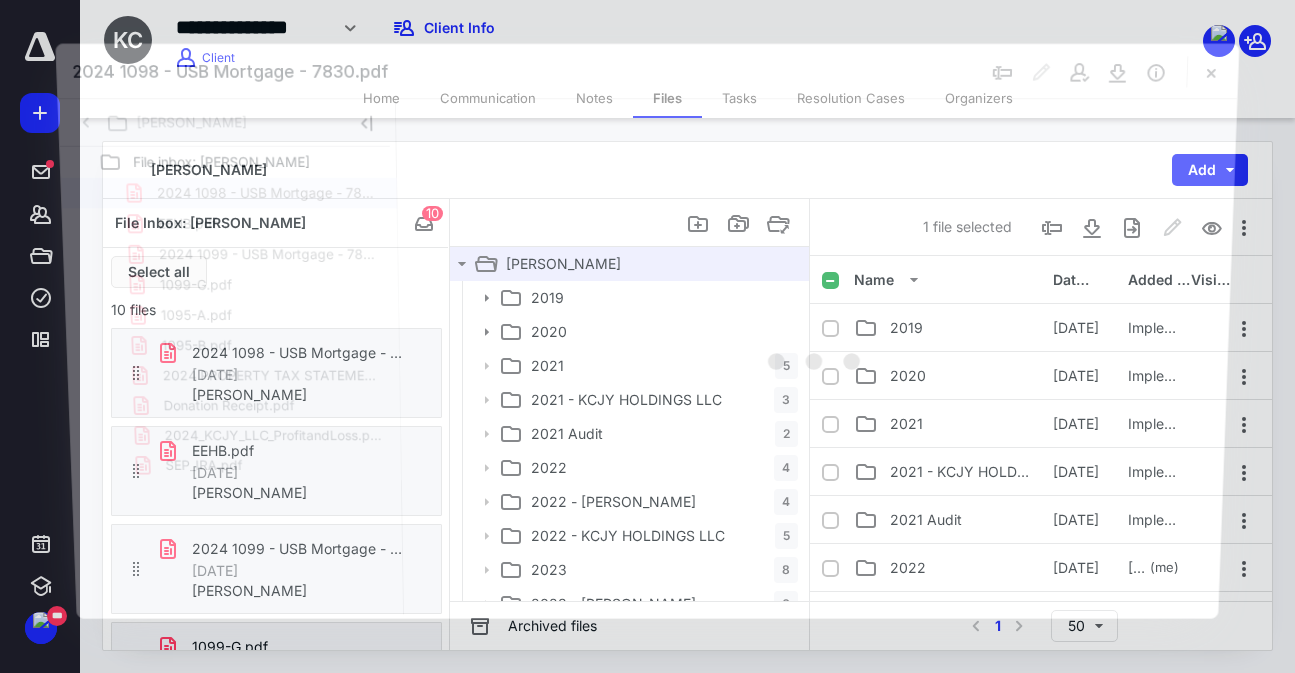 scroll, scrollTop: 463, scrollLeft: 0, axis: vertical 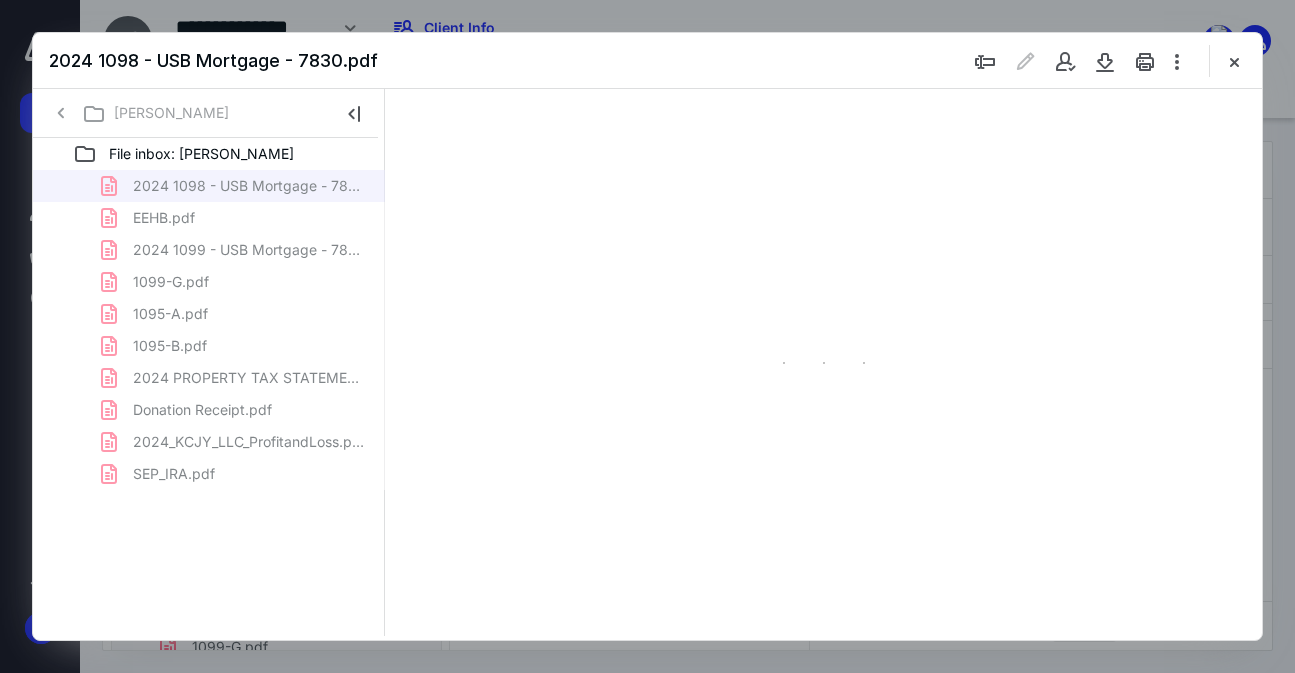 type on "44" 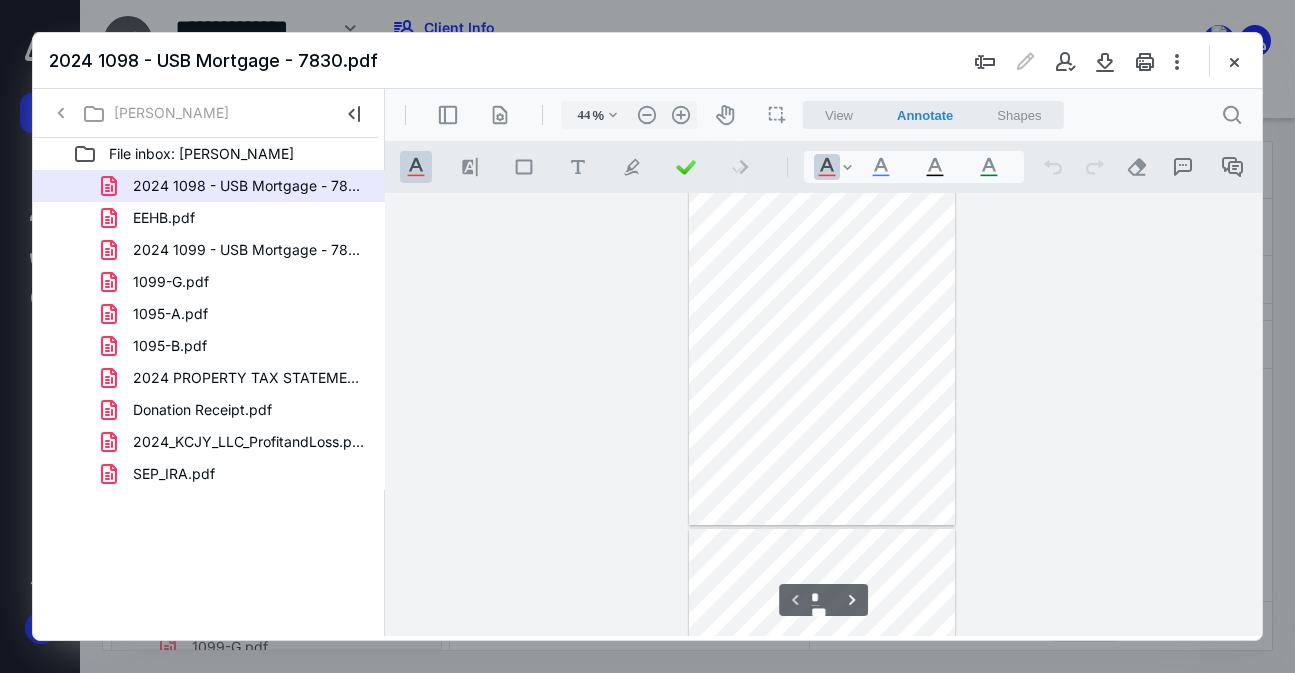 scroll, scrollTop: 110, scrollLeft: 0, axis: vertical 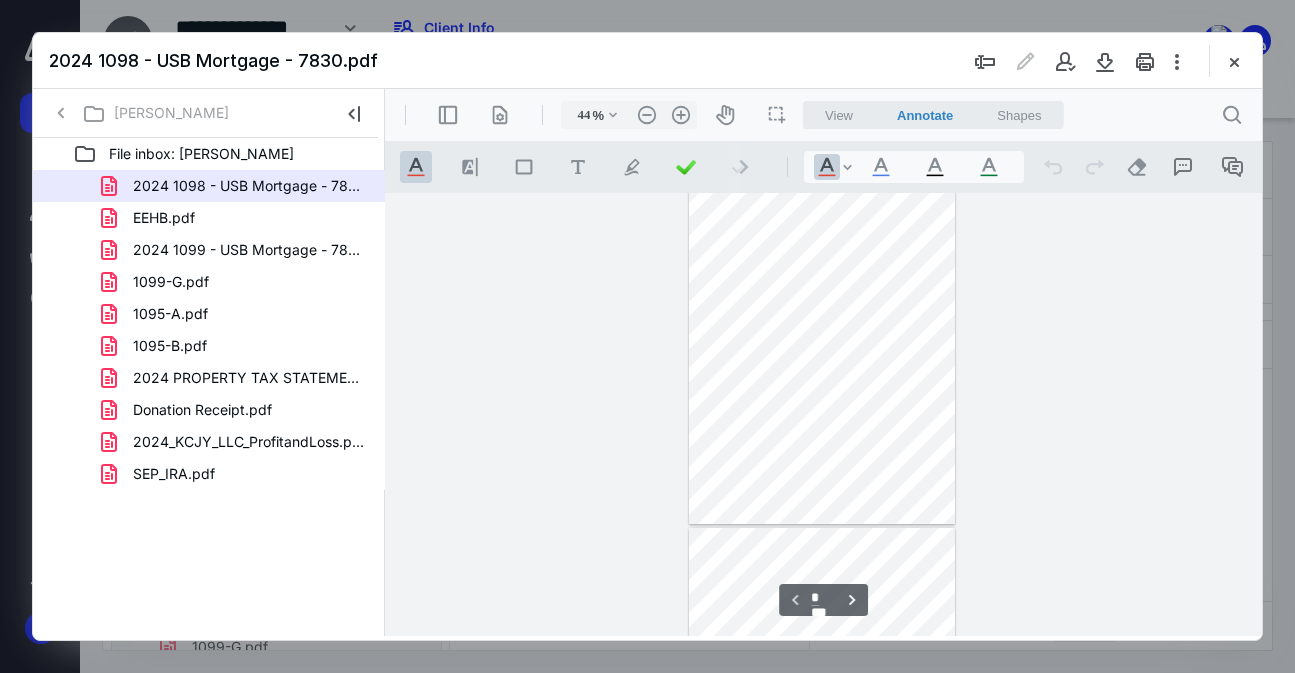 click on "2024 1098 - USB Mortgage - 7830.pdf" at bounding box center [647, 61] 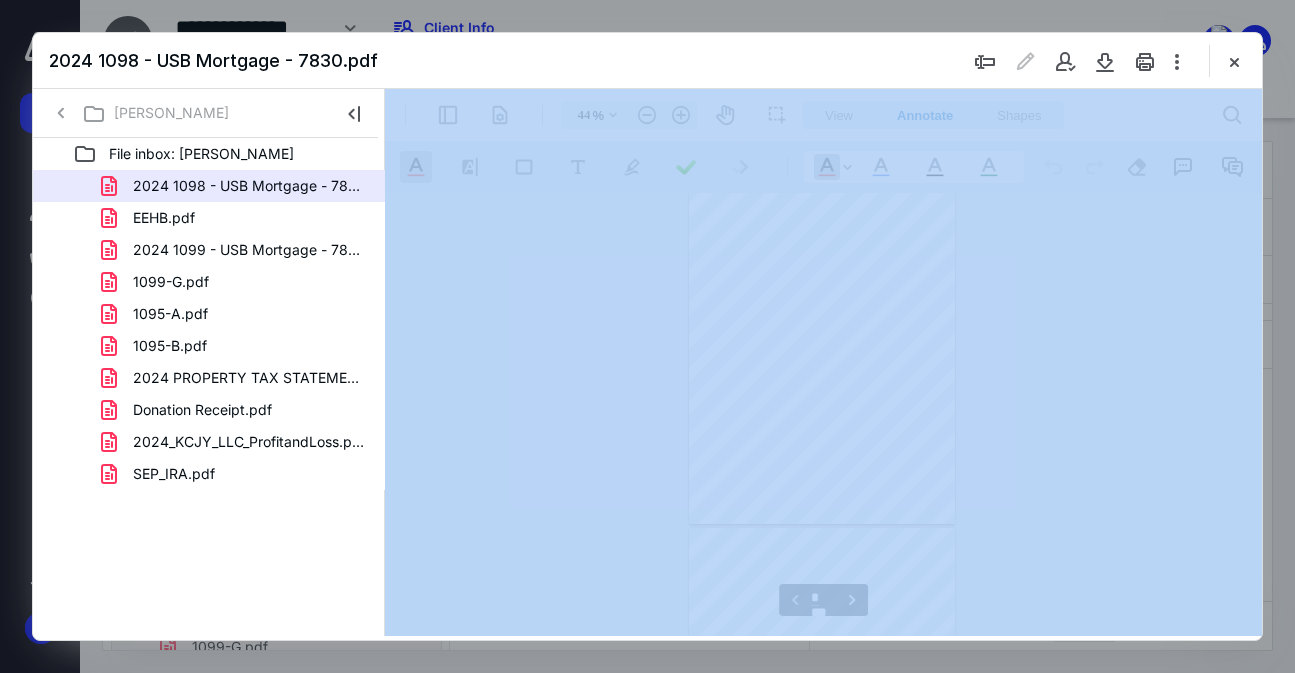 click on "2024 1098 - USB Mortgage - 7830.pdf" at bounding box center [647, 61] 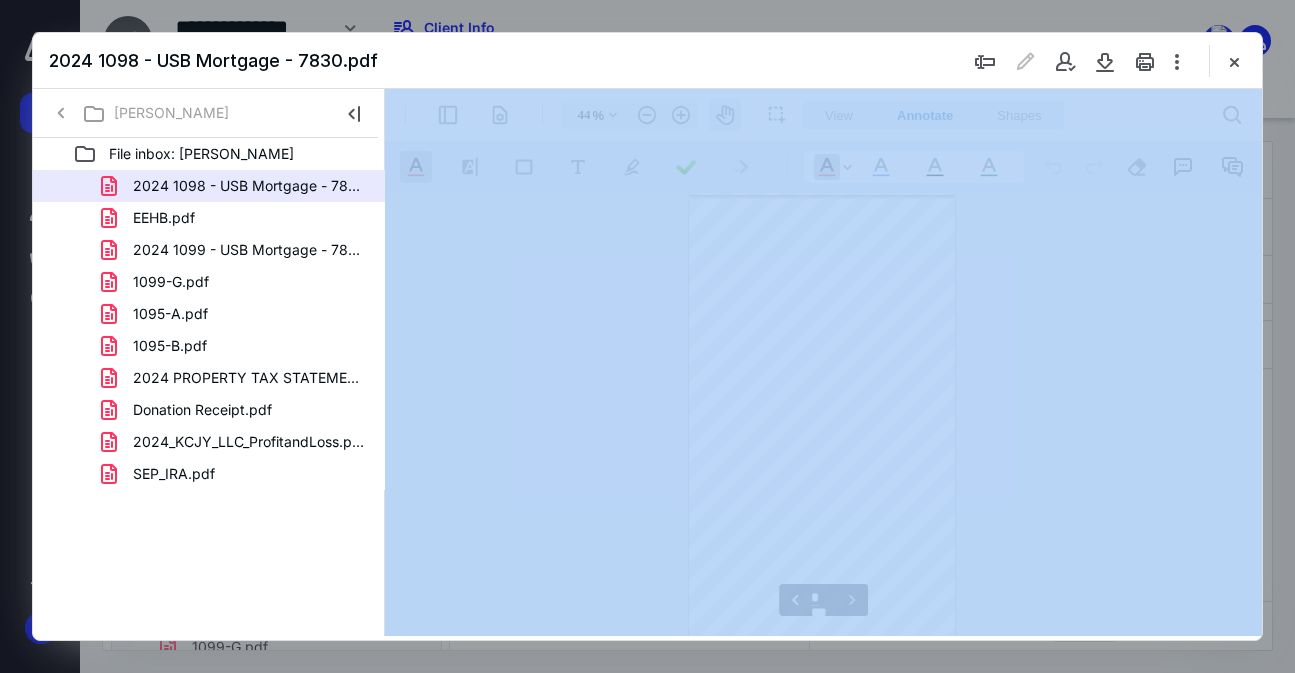 scroll, scrollTop: 443, scrollLeft: 0, axis: vertical 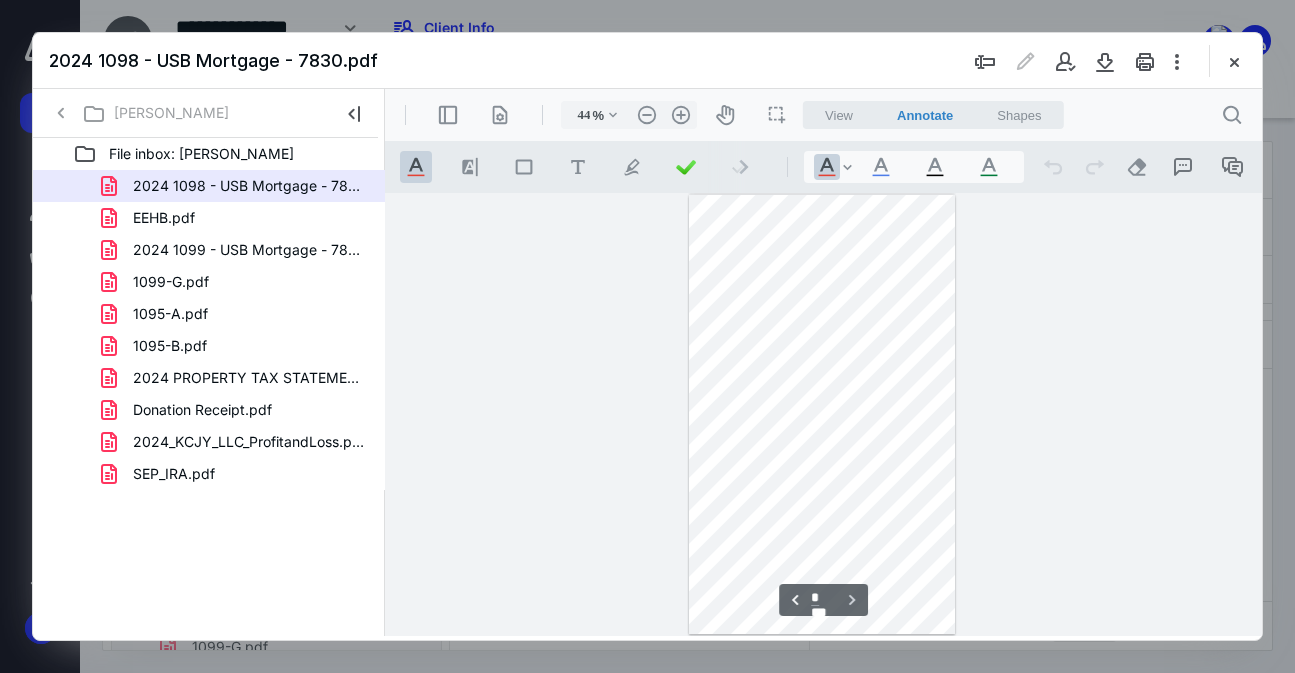 click on "2024 1098 - USB Mortgage - 7830.pdf" at bounding box center (647, 61) 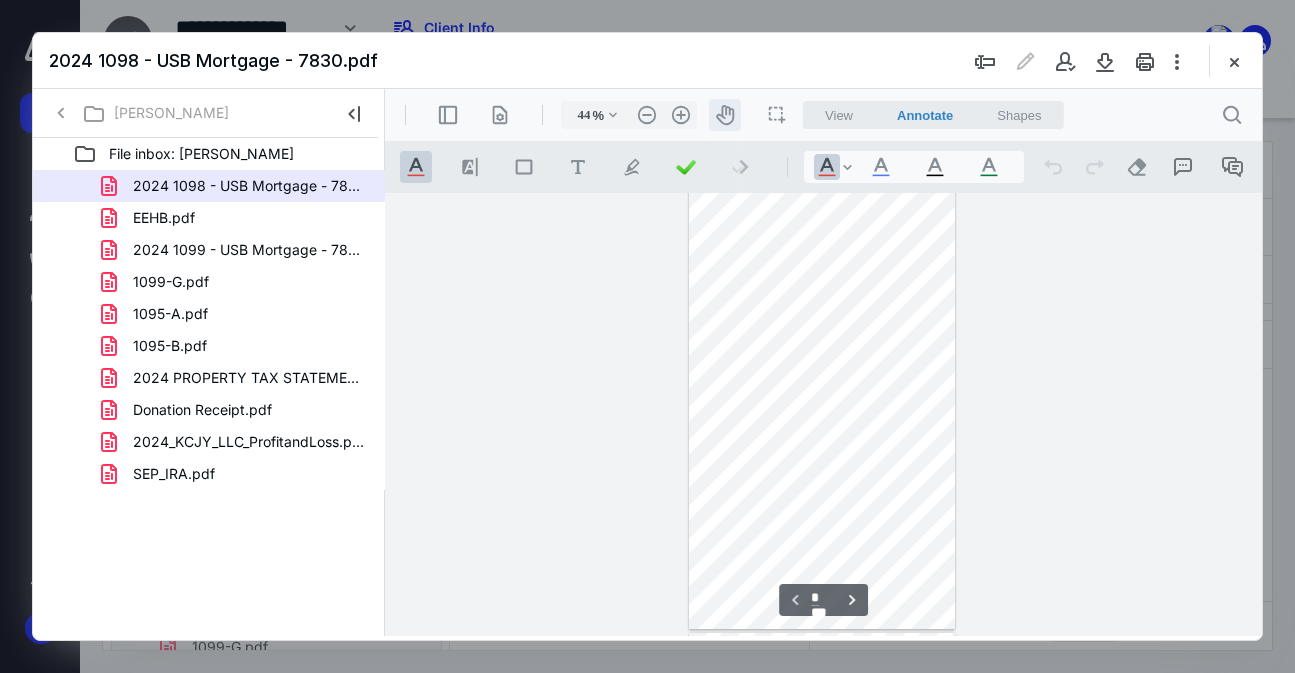 scroll, scrollTop: 0, scrollLeft: 0, axis: both 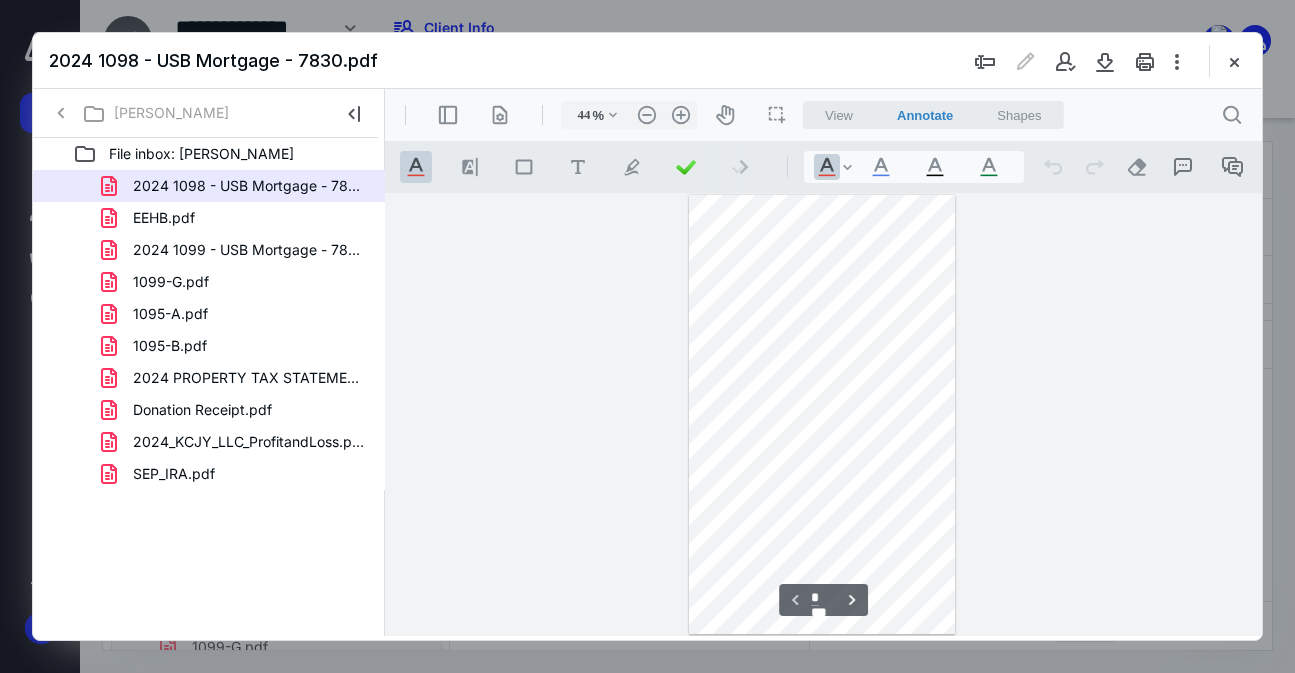 click on "2024 1098 - USB Mortgage - 7830.pdf" at bounding box center [647, 61] 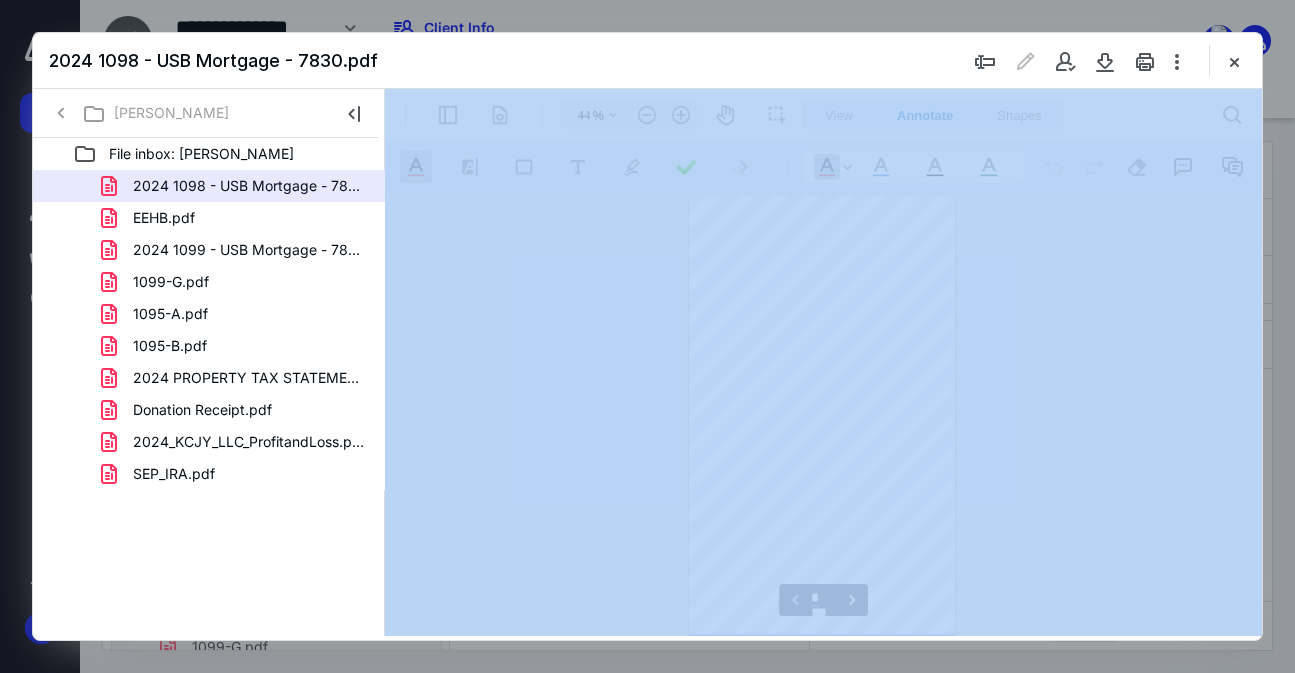 click on "2024 1098 - USB Mortgage - 7830.pdf" at bounding box center [647, 61] 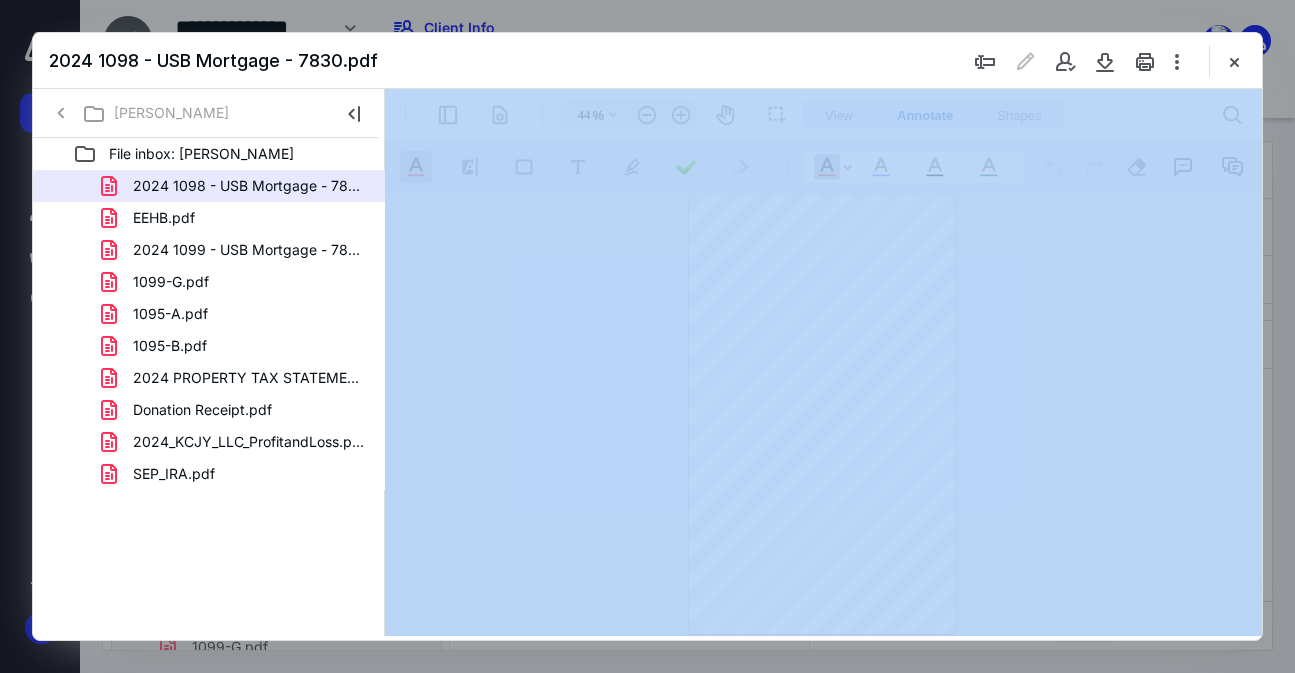 click on "2024 1098 - USB Mortgage - 7830.pdf" at bounding box center (647, 61) 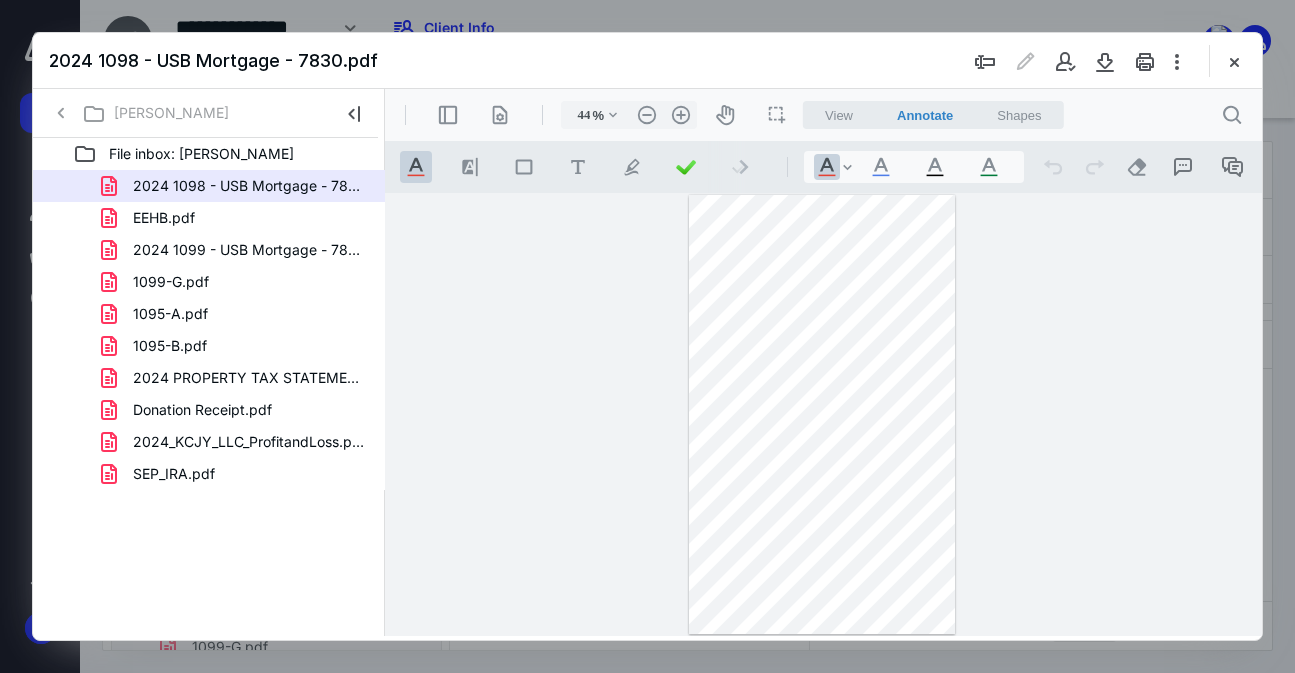 click on "2024 1098 - USB Mortgage - 7830.pdf" at bounding box center (647, 61) 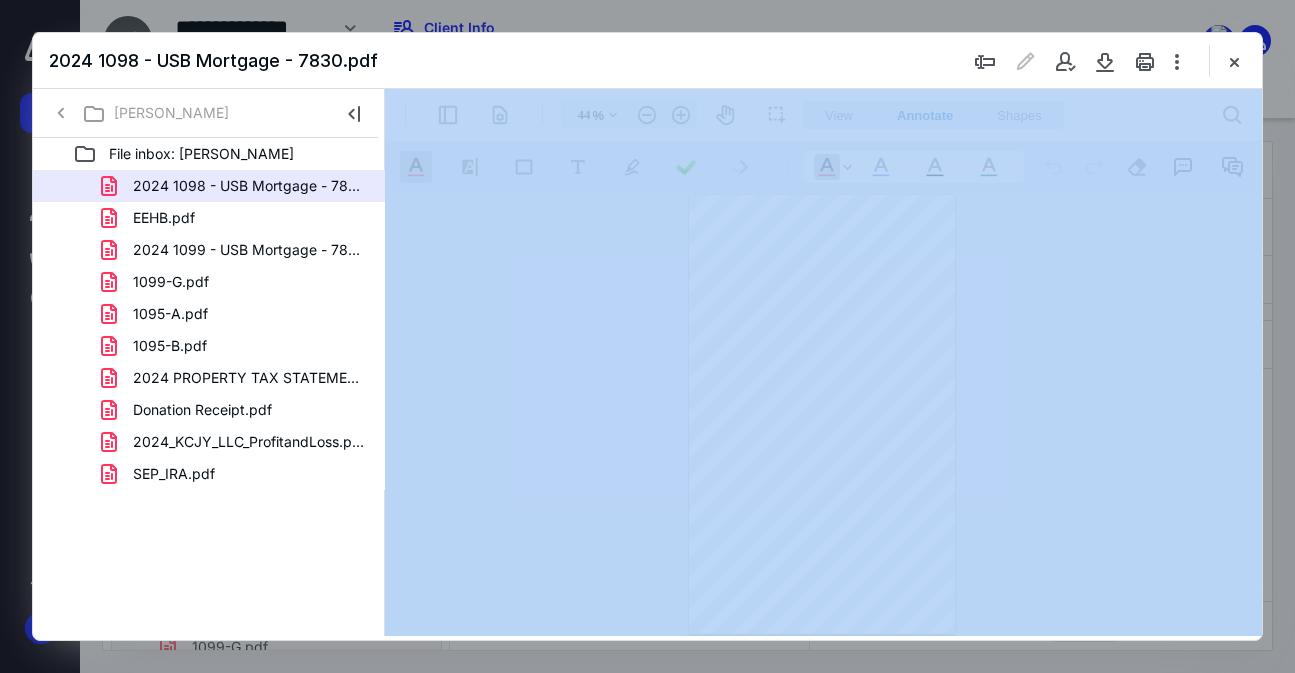 click on "2024 1098 - USB Mortgage - 7830.pdf" at bounding box center (647, 61) 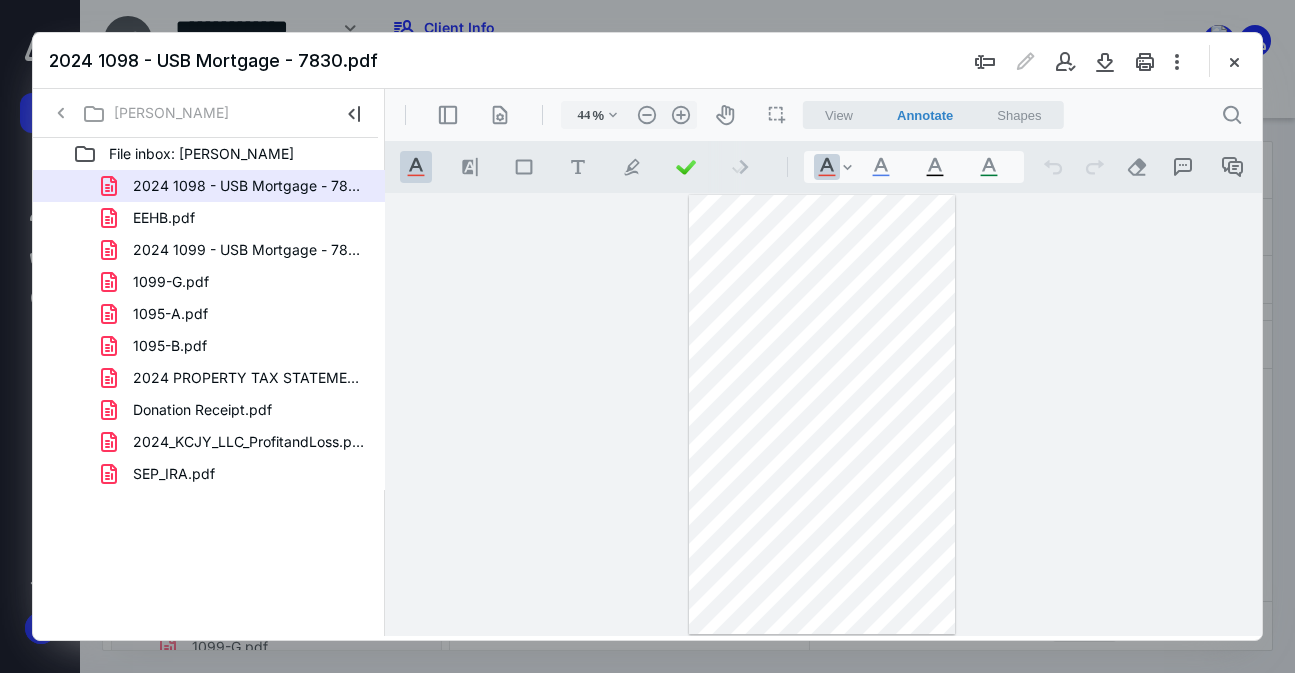 click on "2024 1098 - USB Mortgage - 7830.pdf" at bounding box center (647, 61) 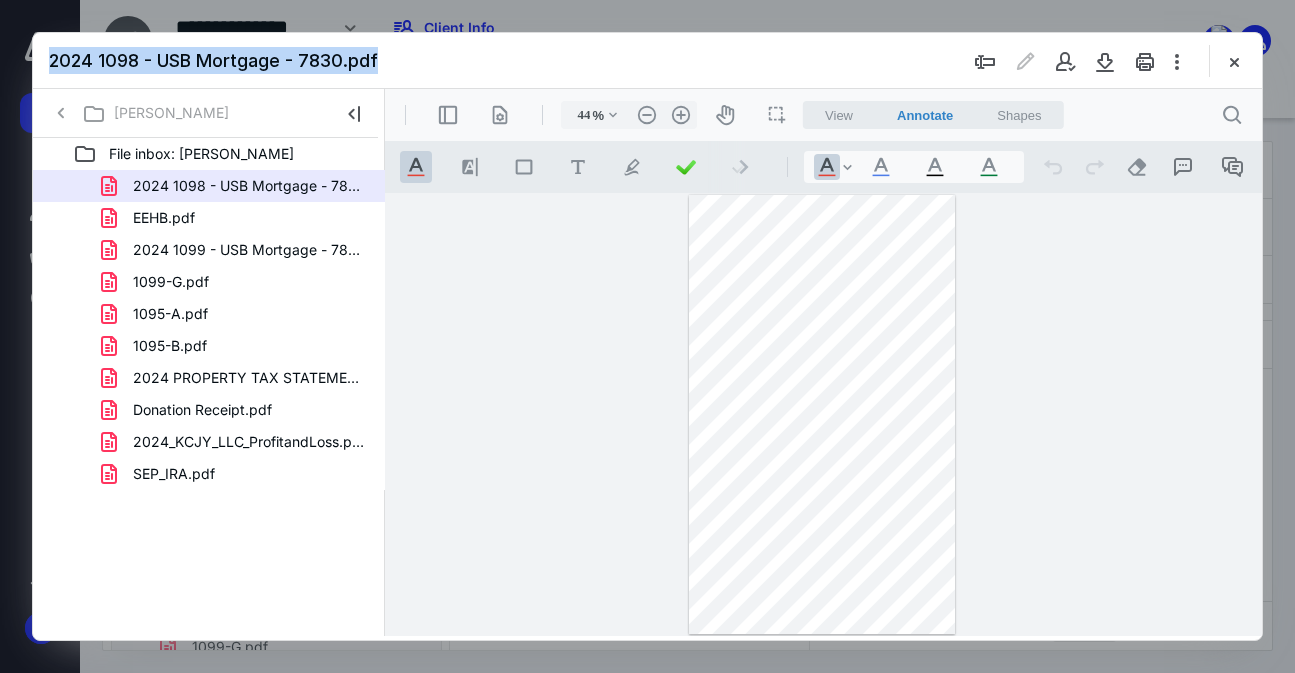 click on "2024 1098 - USB Mortgage - 7830.pdf" at bounding box center [647, 61] 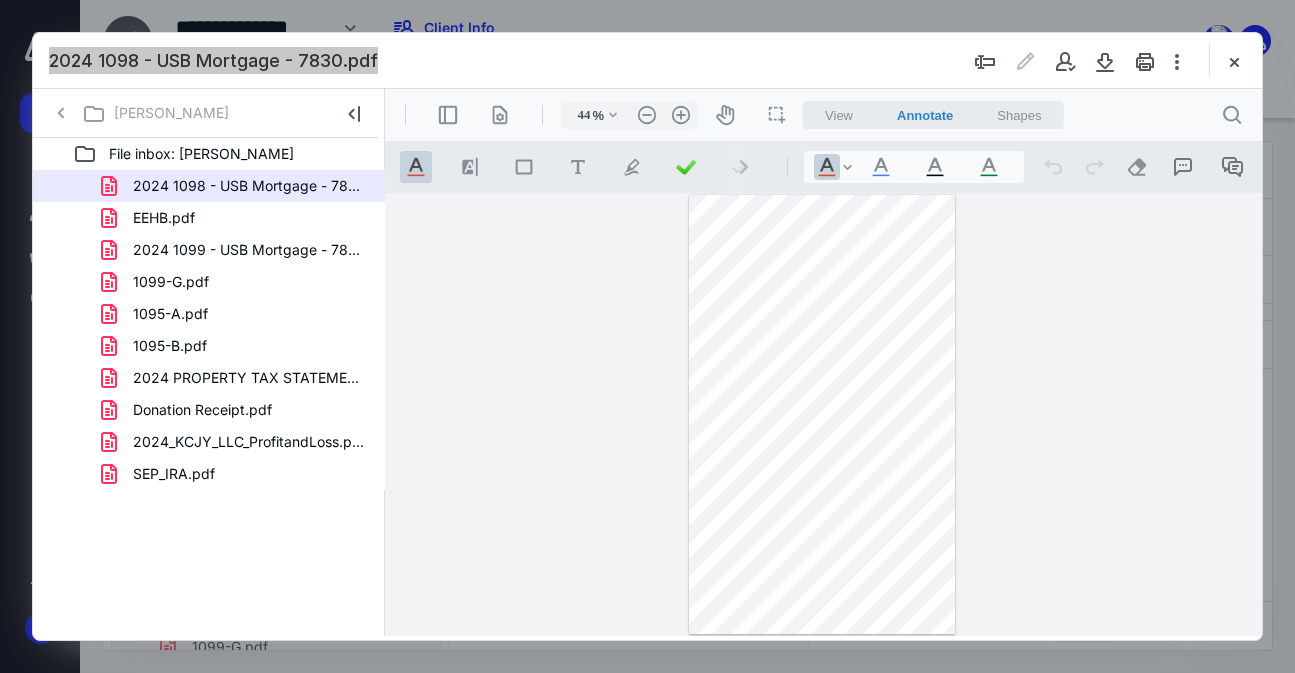 click at bounding box center (823, 414) 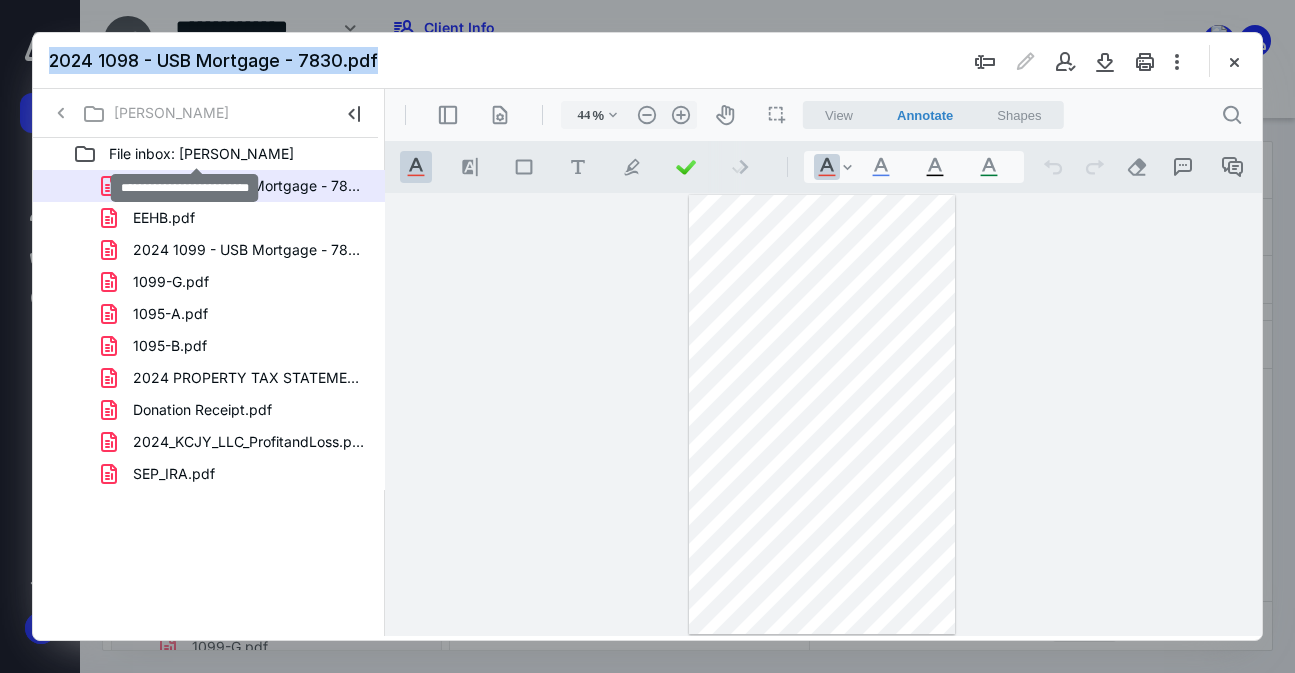 click on "File inbox: [PERSON_NAME]" at bounding box center (201, 154) 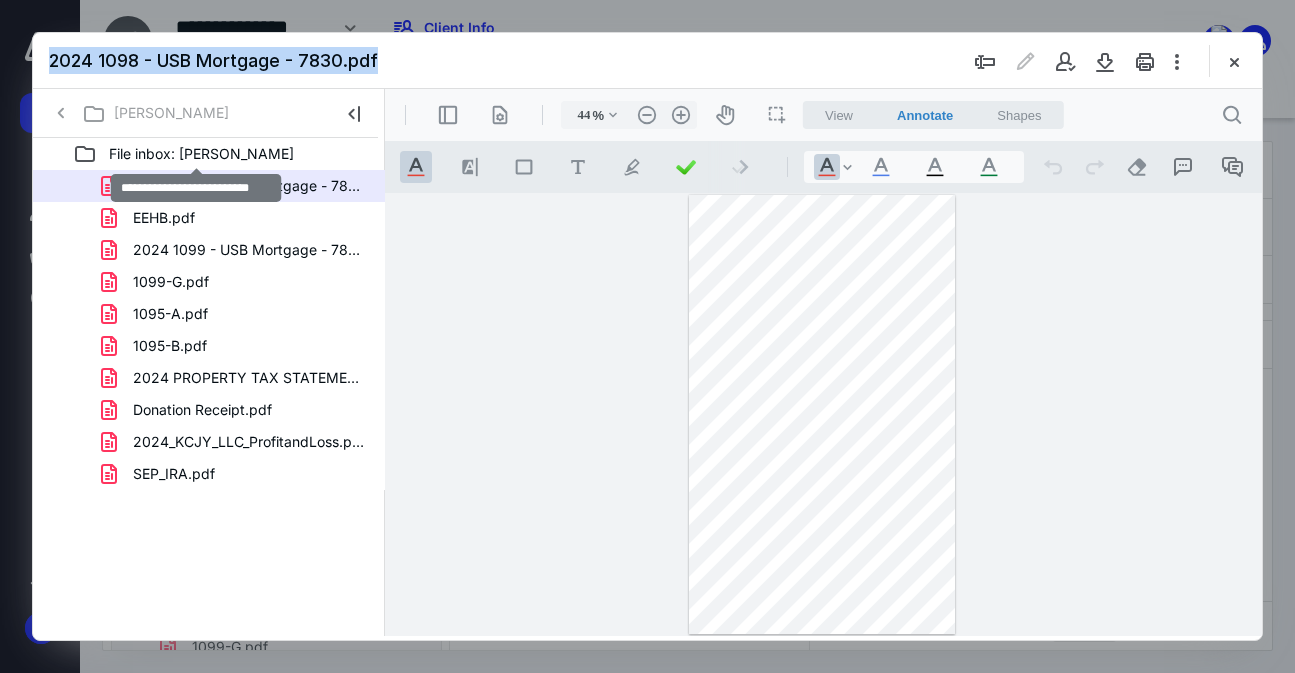 click on "File inbox: [PERSON_NAME]" at bounding box center [201, 154] 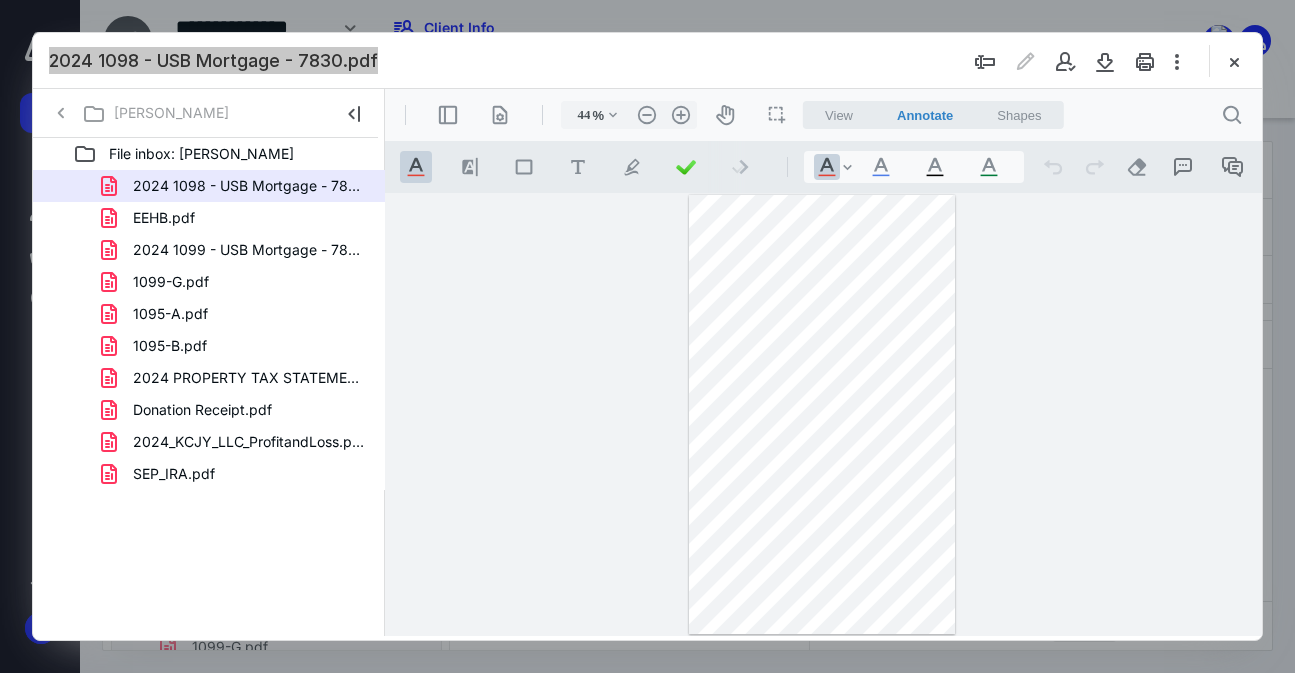 click on ".cls-1{fill:#abb0c4;} icon - tool - text manipulation - underline .cls-1{fill:#8c8c8c;} icon - line - tool - highlight  .st0{fill:#868E96;}  .cls-1{fill:#abb0c4;} icon - tool - text - free text .cls-1{fill:#abb0c4;} icon - tool - pen - highlight .cls-1{fill:#abb0c4;} icon - tool - pen - line .cls-1{fill:#abb0c4;} icon - tool - comment - line .cls-1{fill:#abb0c4;} icon - tool - text manipulation - strikethrough .cls-1{fill:#abb0c4;} icon - tool - image - line  .st0{fill:#868E96;}" at bounding box center (580, 167) 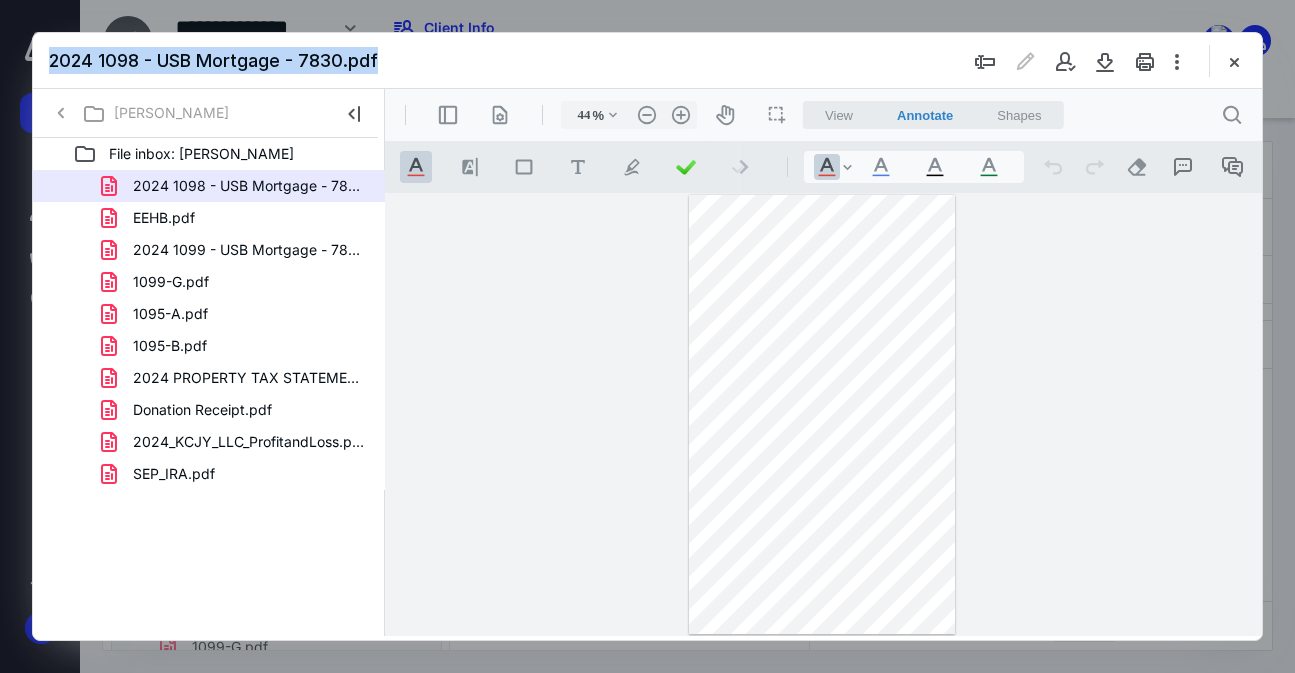 click on "**********" at bounding box center (647, 336) 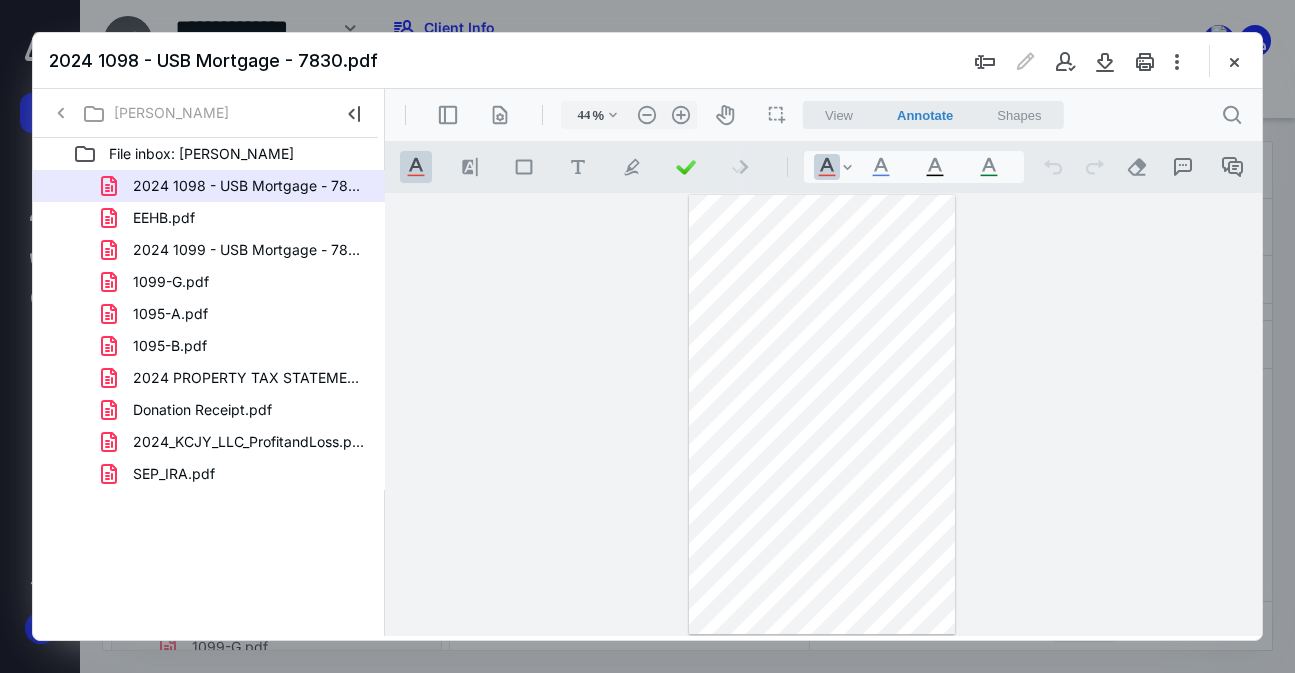 click on "**********" at bounding box center (647, 336) 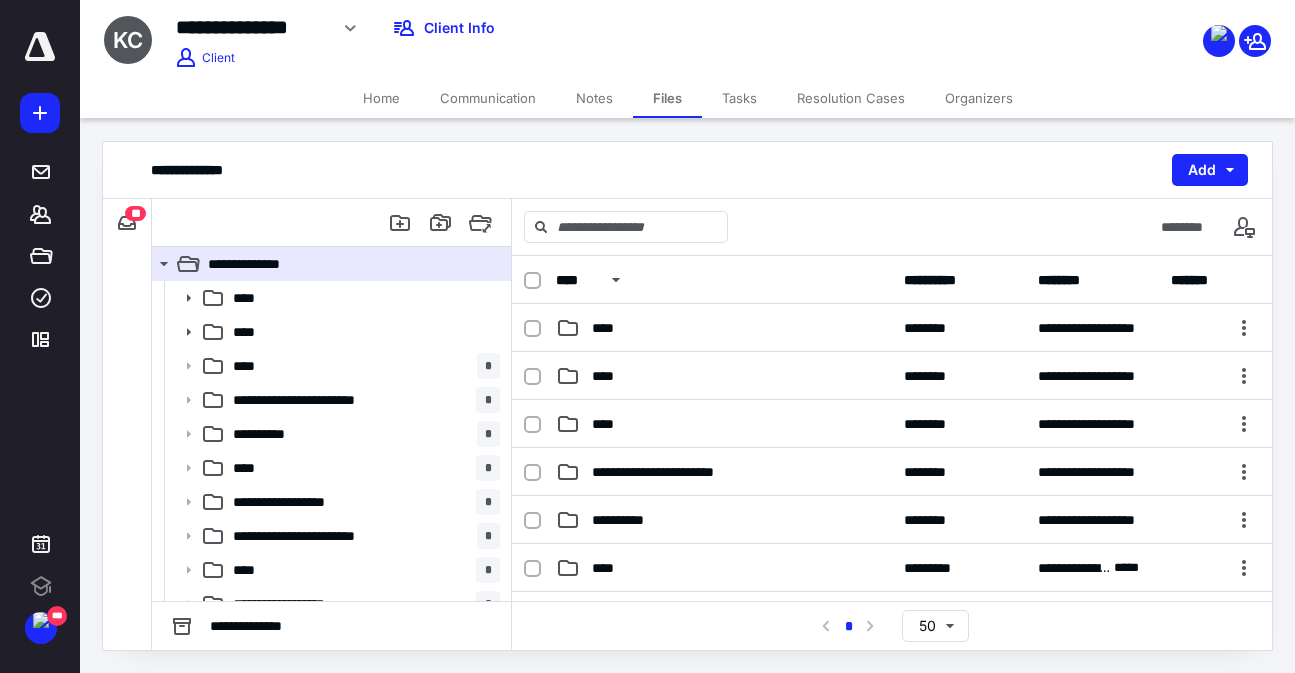 scroll, scrollTop: 0, scrollLeft: 0, axis: both 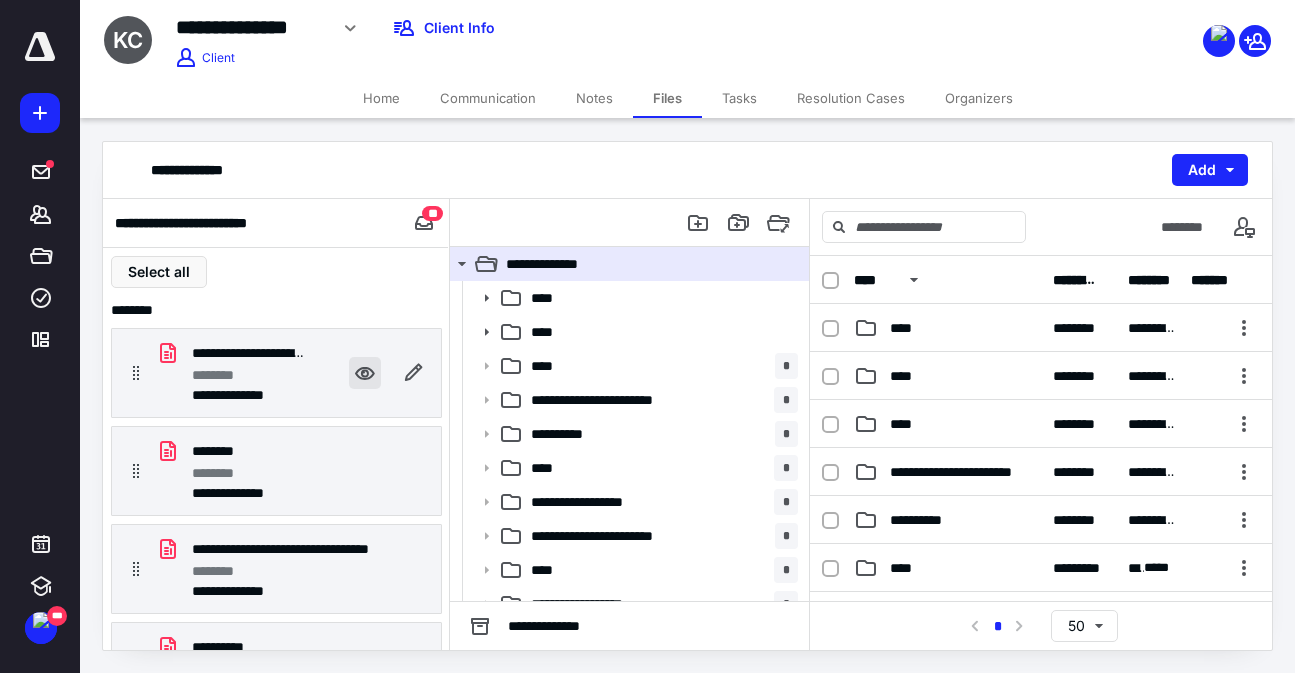 click at bounding box center (365, 373) 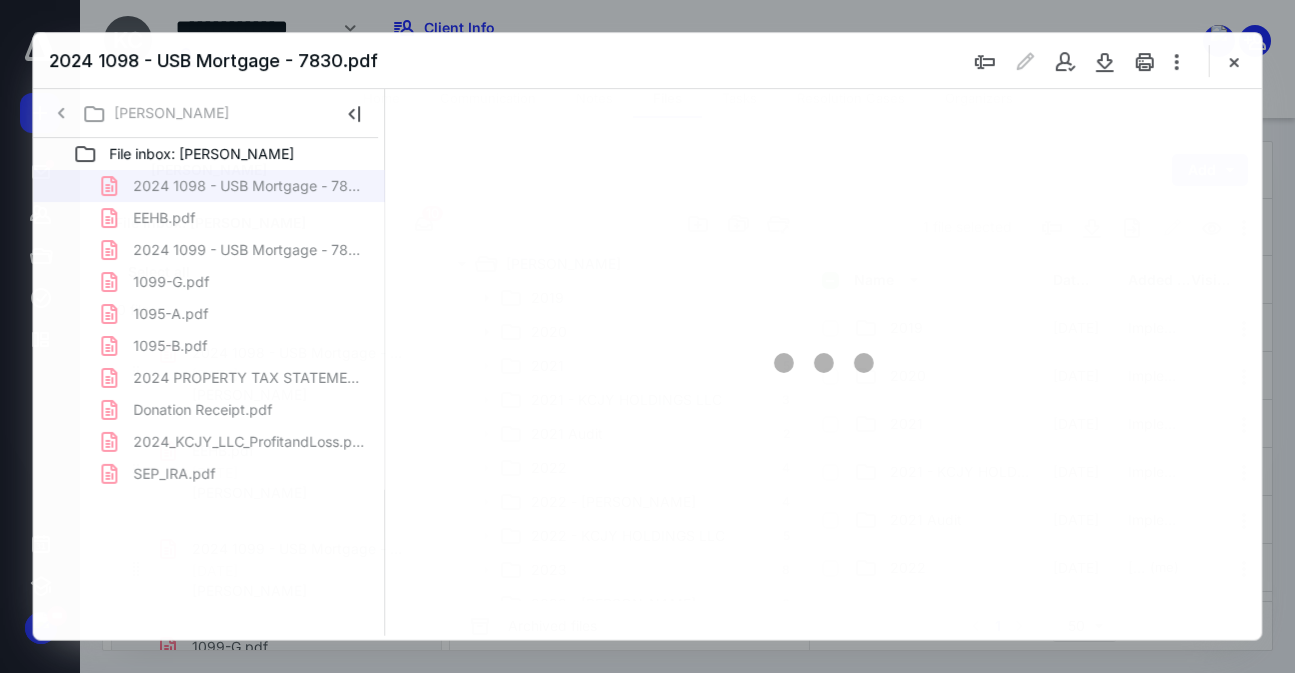 scroll, scrollTop: 0, scrollLeft: 0, axis: both 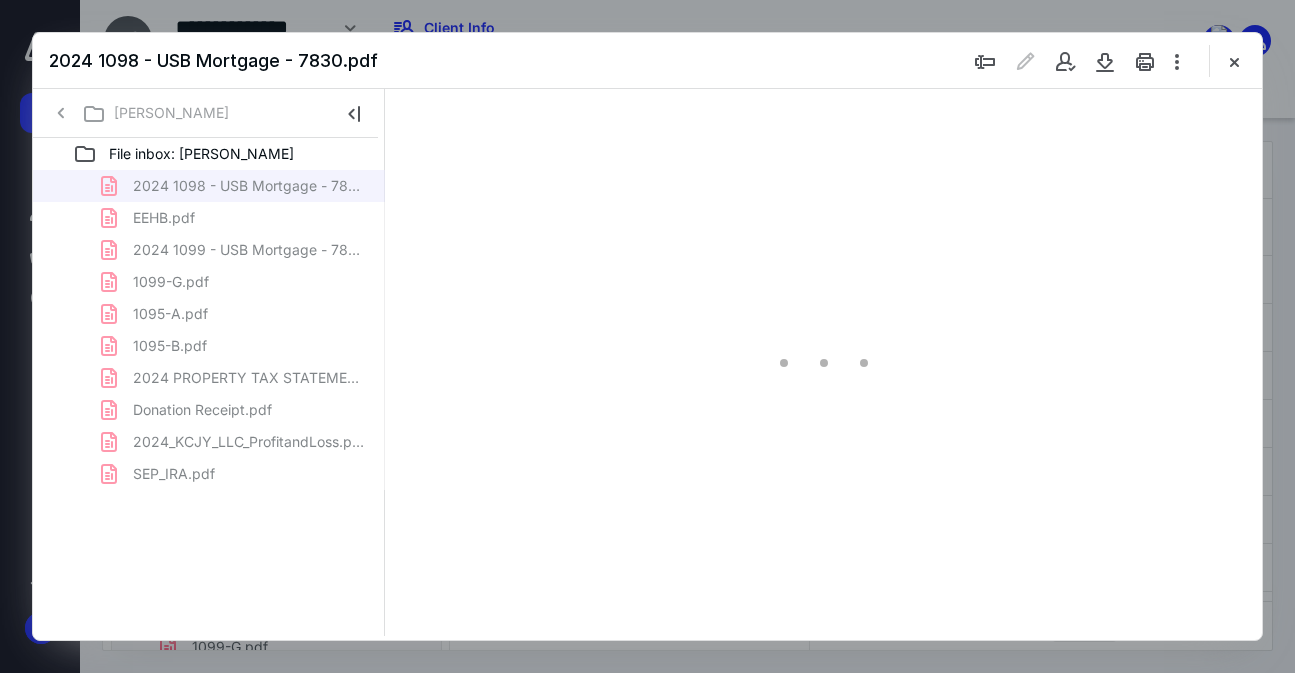 type on "44" 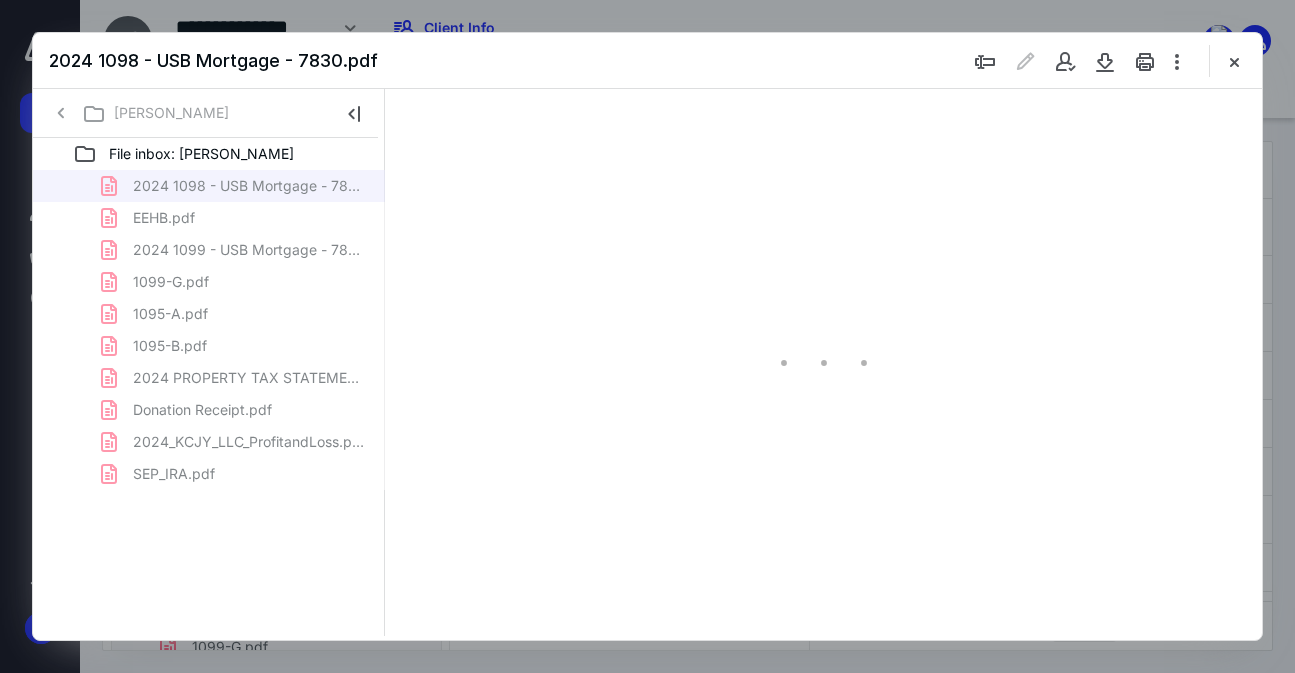 scroll, scrollTop: 106, scrollLeft: 0, axis: vertical 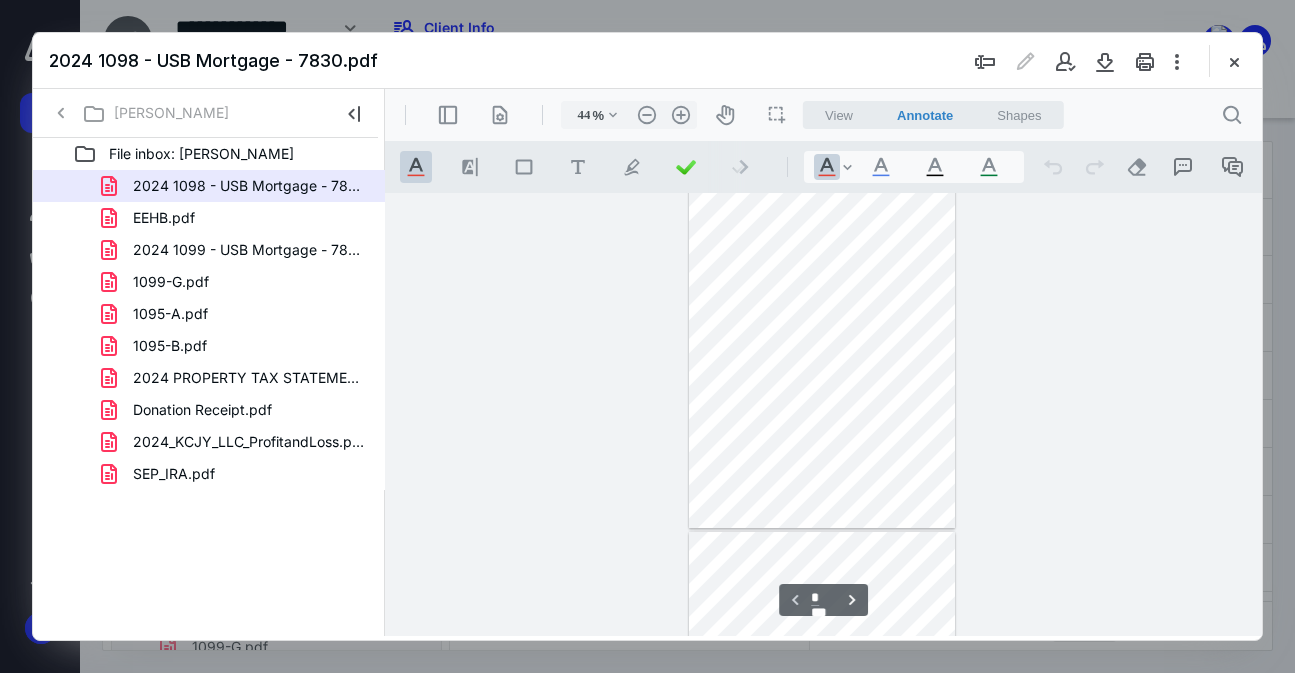 click on "2024 1098 - USB Mortgage - 7830.pdf" at bounding box center [647, 61] 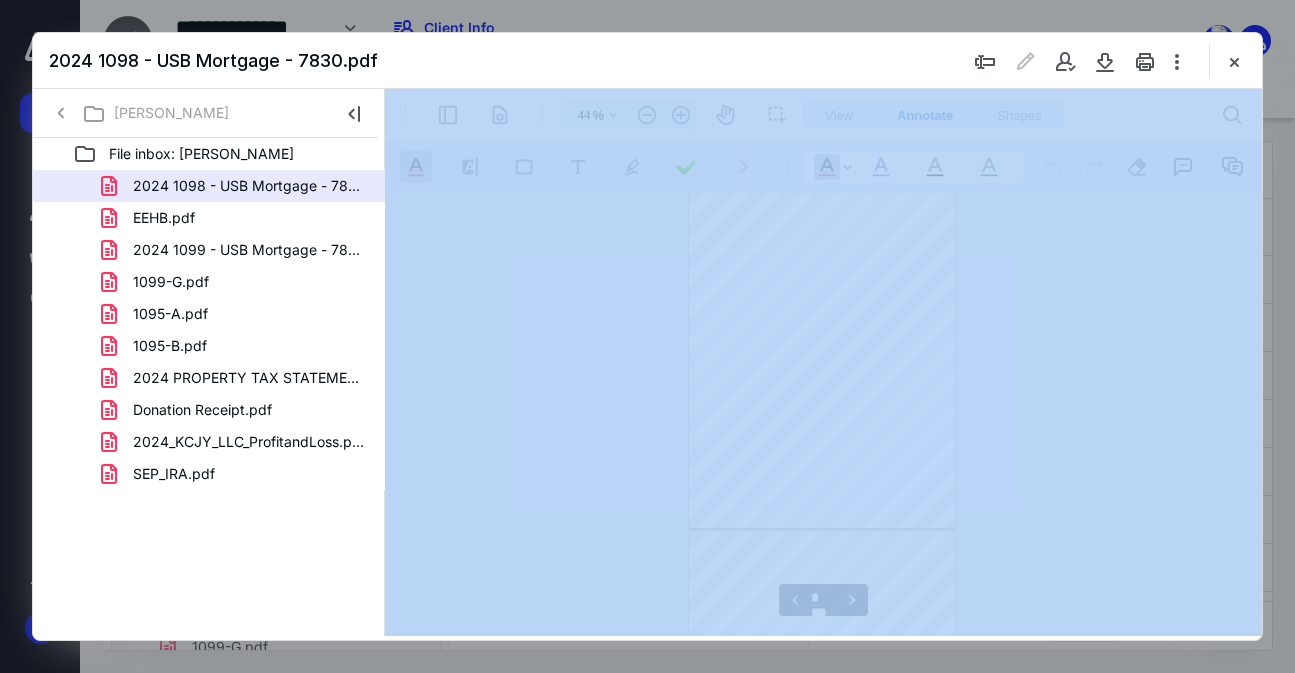 drag, startPoint x: 679, startPoint y: 45, endPoint x: 684, endPoint y: 72, distance: 27.45906 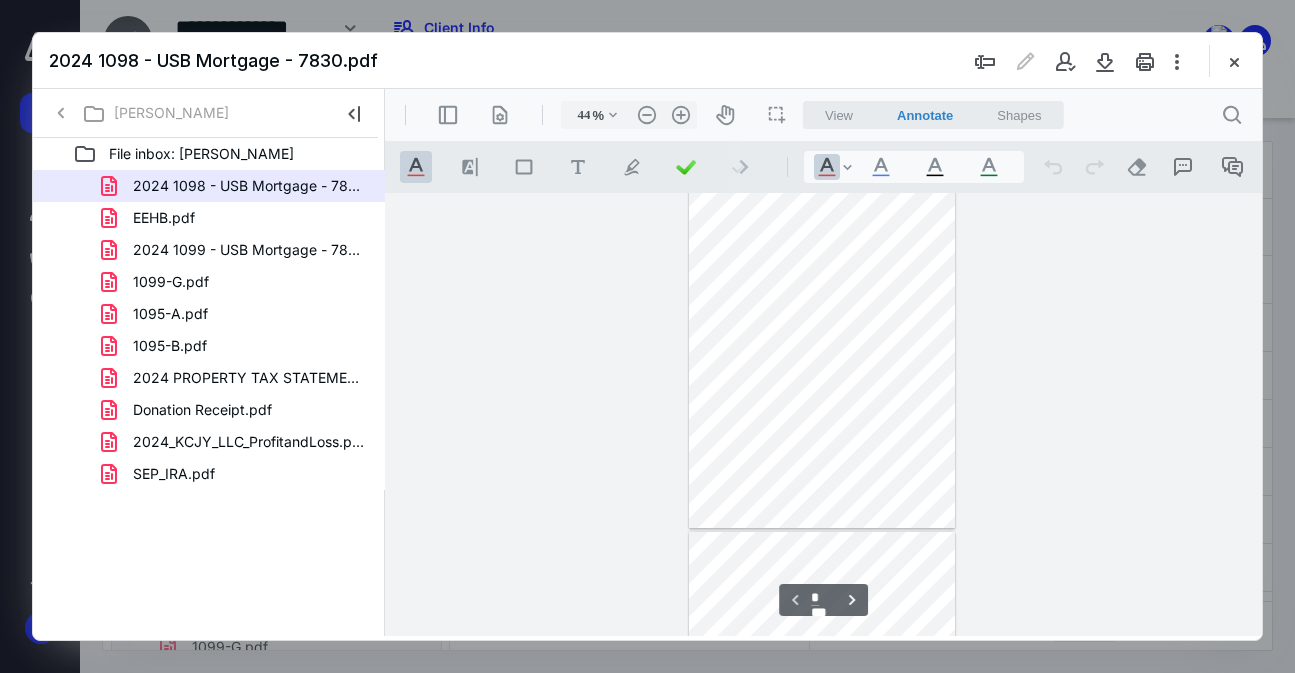 drag, startPoint x: 755, startPoint y: 246, endPoint x: 766, endPoint y: 228, distance: 21.095022 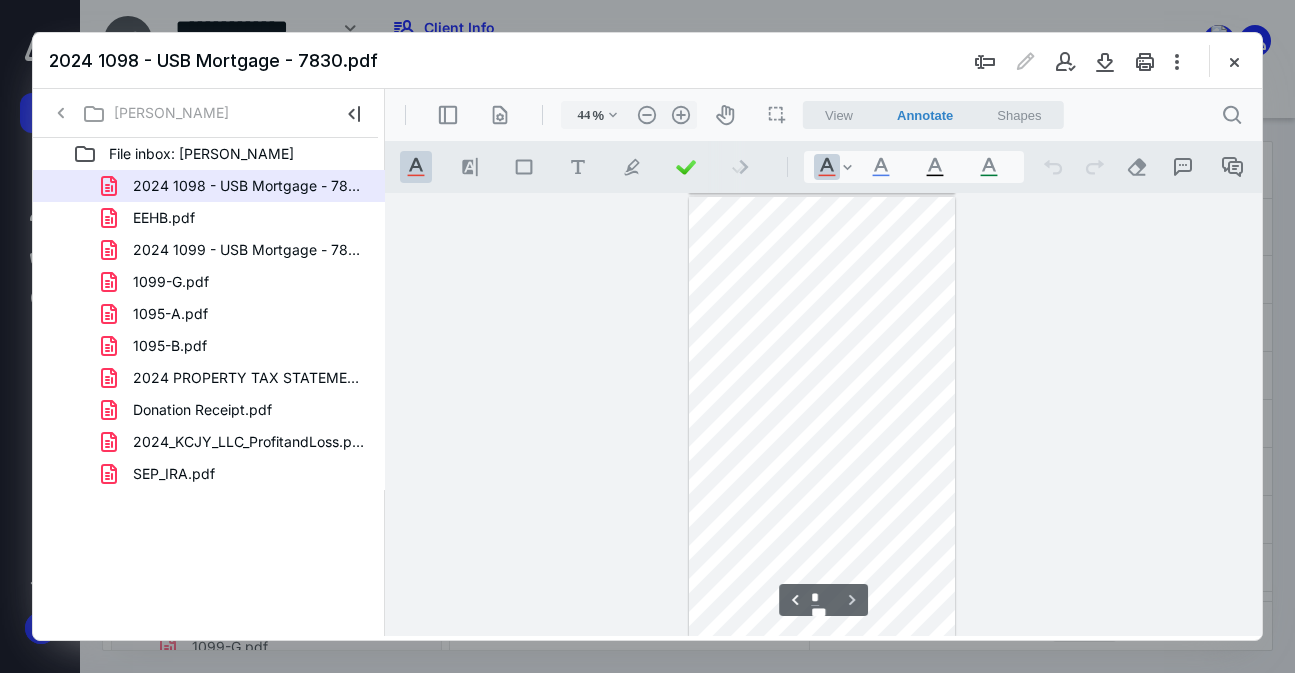 scroll, scrollTop: 443, scrollLeft: 0, axis: vertical 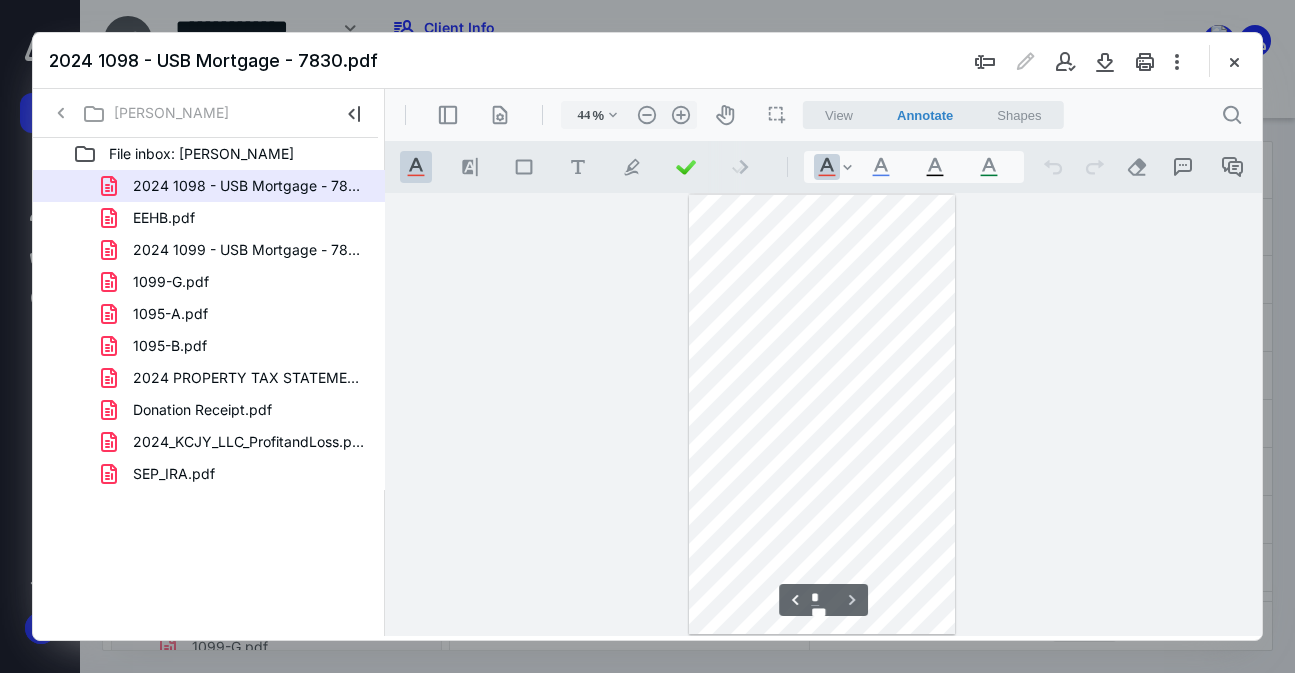 type on "*" 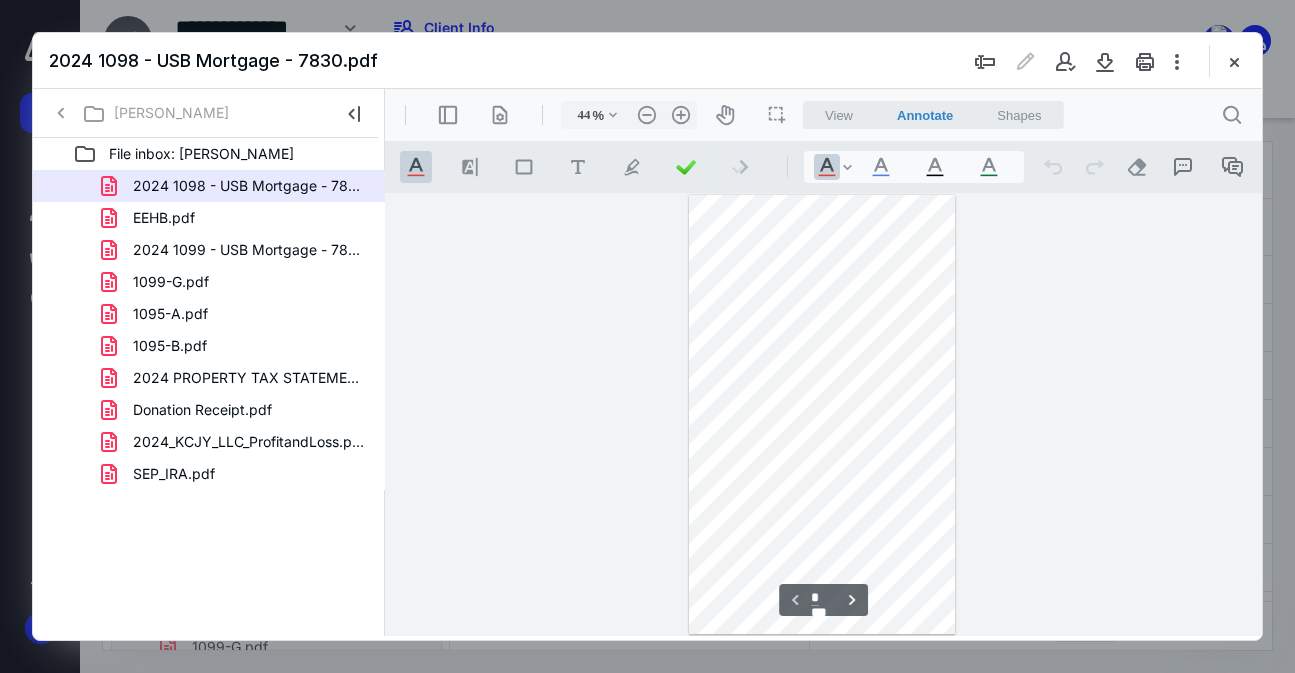 click on "File inbox: [PERSON_NAME]" at bounding box center (229, 154) 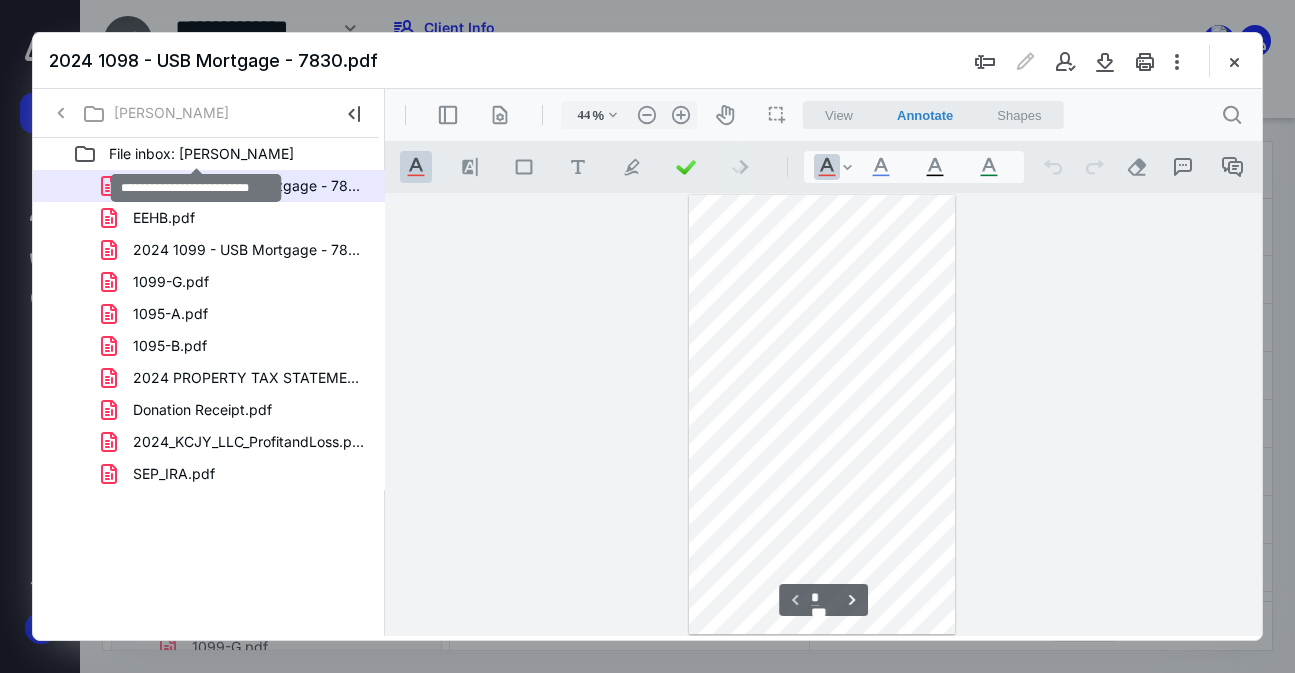 drag, startPoint x: 163, startPoint y: 161, endPoint x: 165, endPoint y: 178, distance: 17.117243 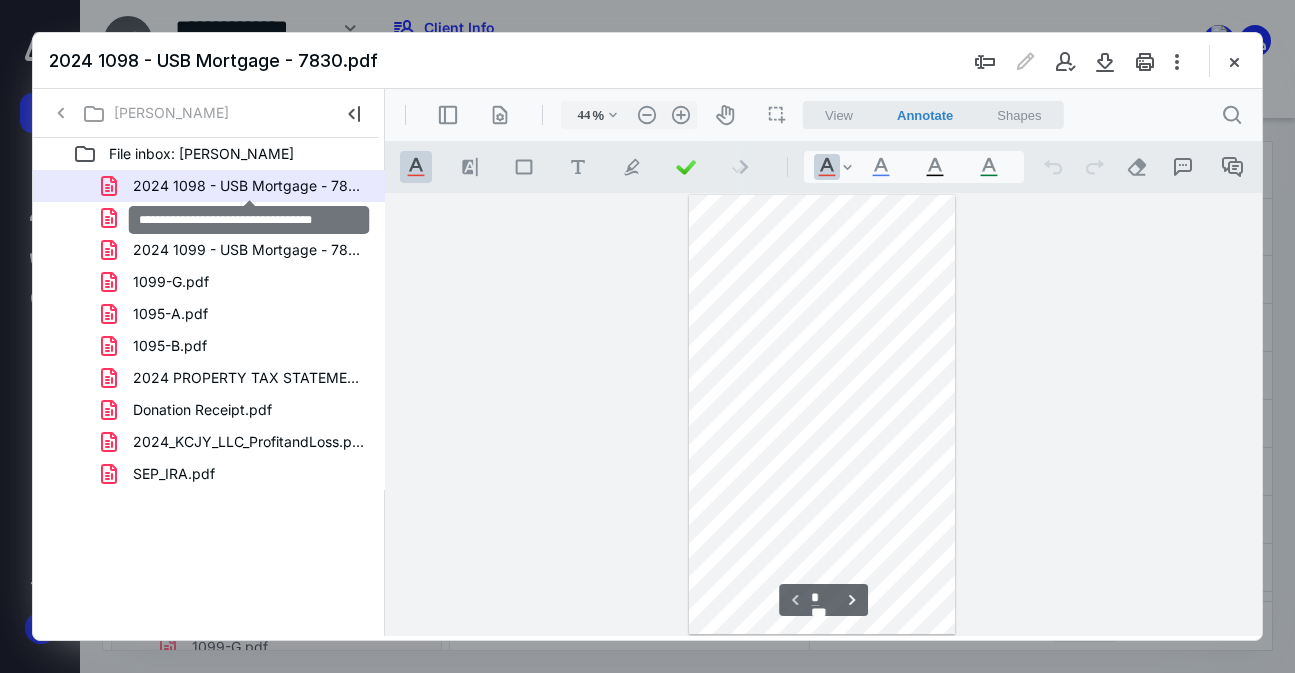 click on "2024 1098 - USB Mortgage - 7830.pdf" at bounding box center (249, 186) 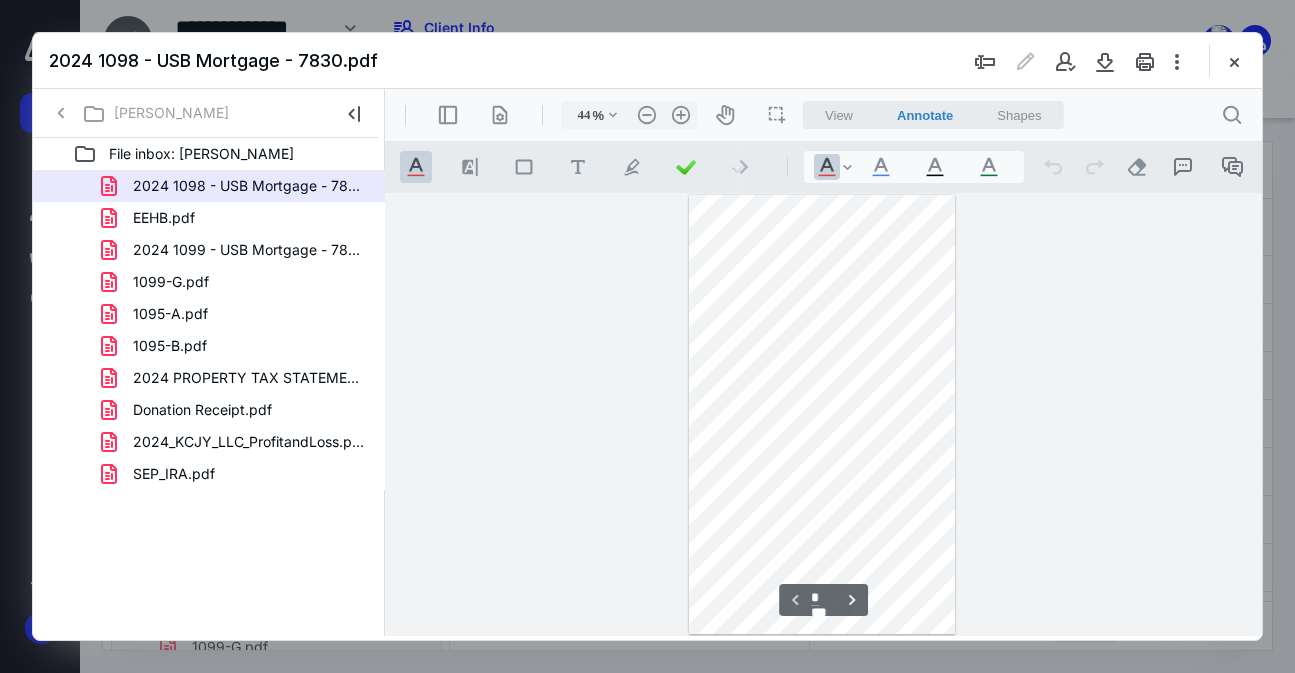 drag, startPoint x: 1221, startPoint y: 0, endPoint x: 1230, endPoint y: -7, distance: 11.401754 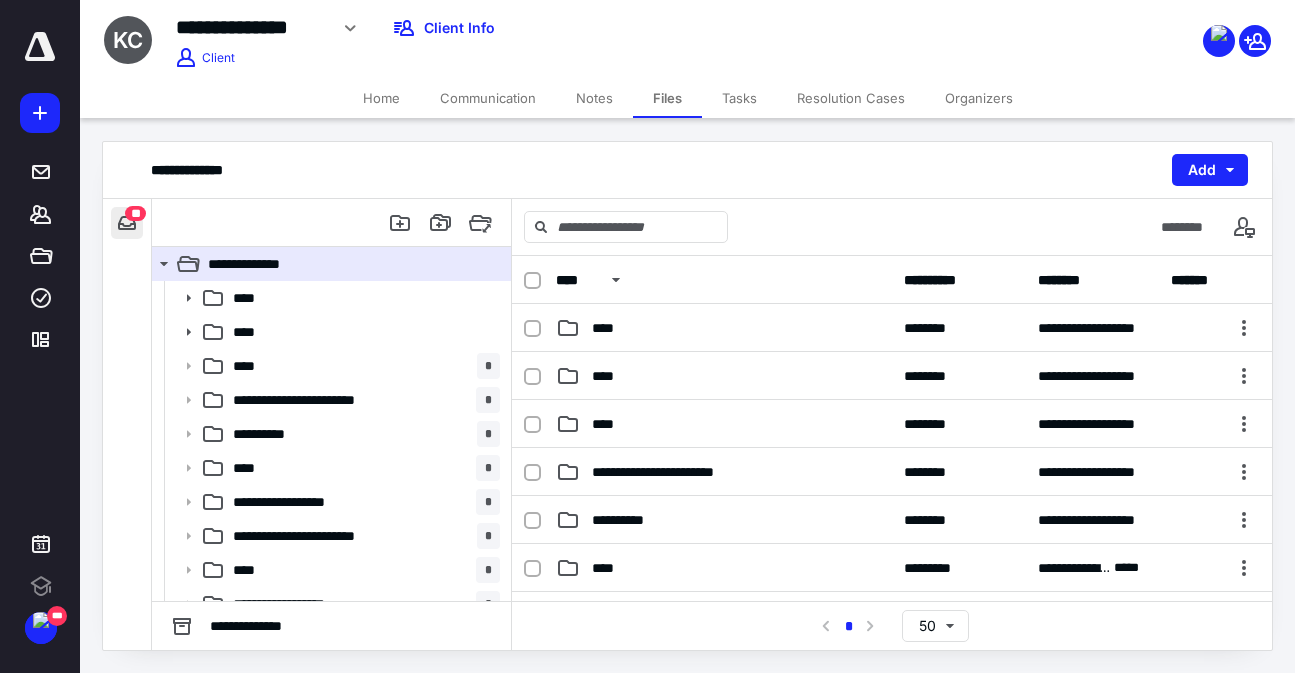 scroll, scrollTop: 0, scrollLeft: 0, axis: both 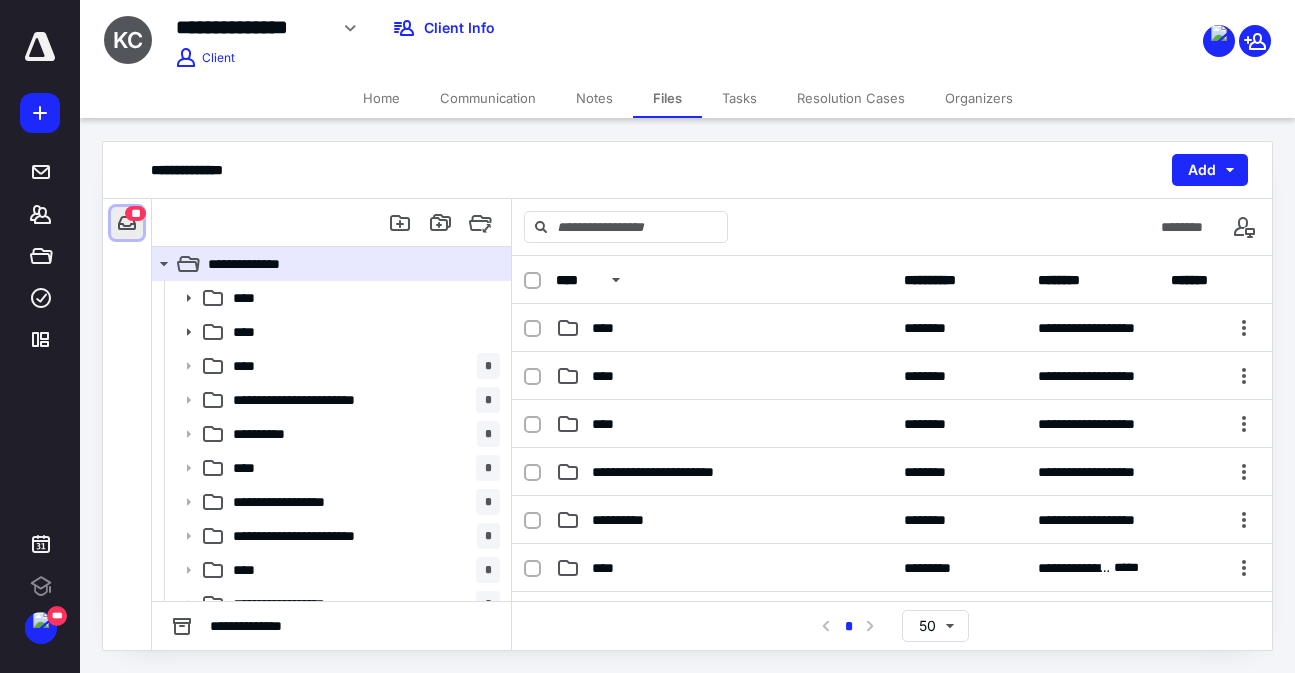 click at bounding box center [127, 223] 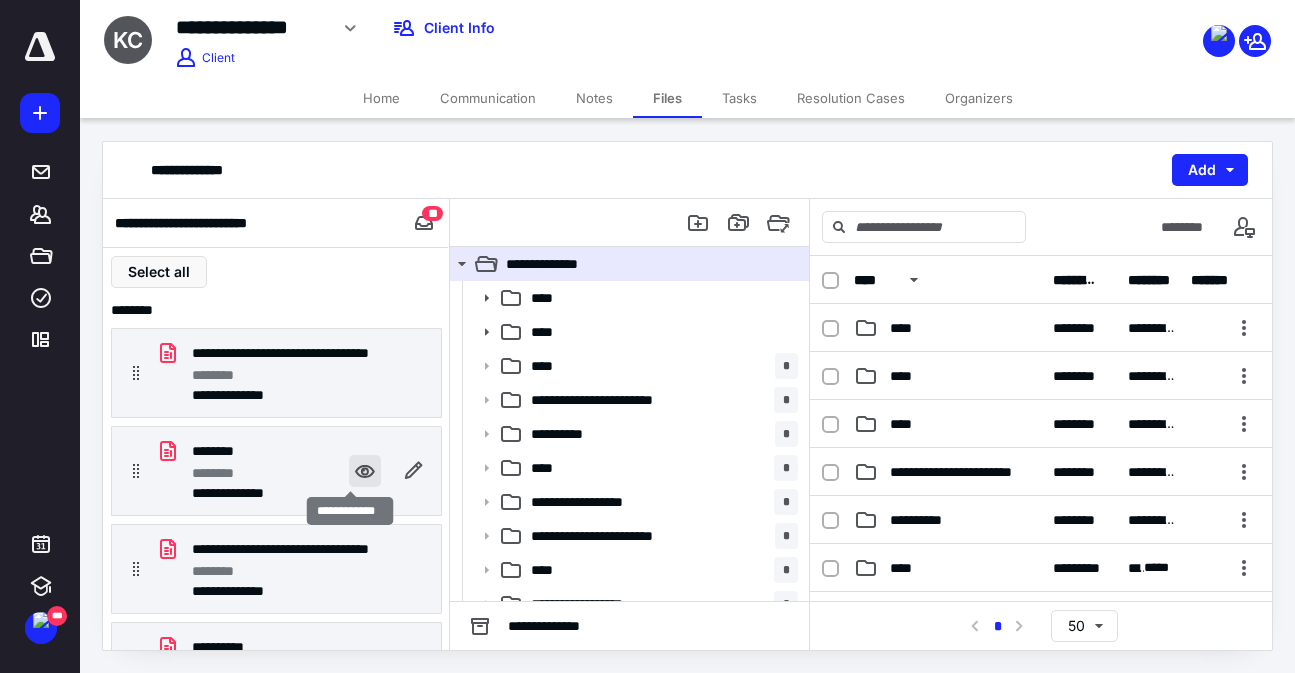click at bounding box center (365, 471) 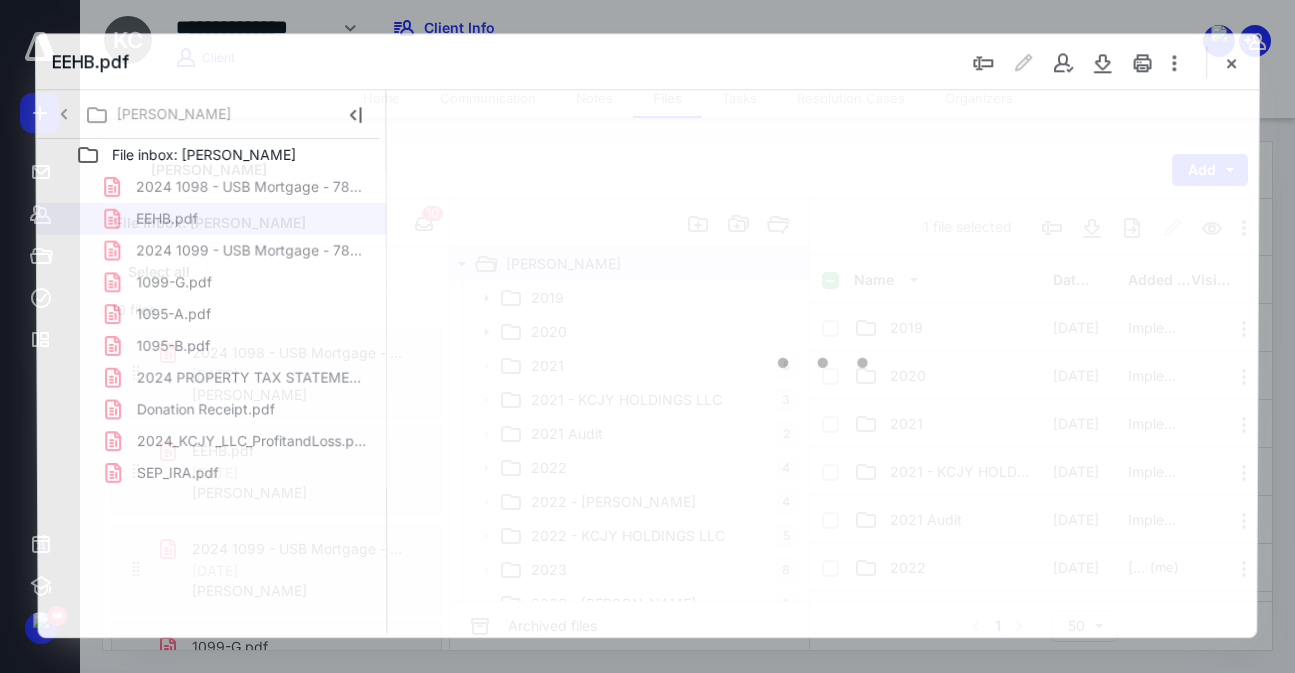 scroll, scrollTop: 0, scrollLeft: 0, axis: both 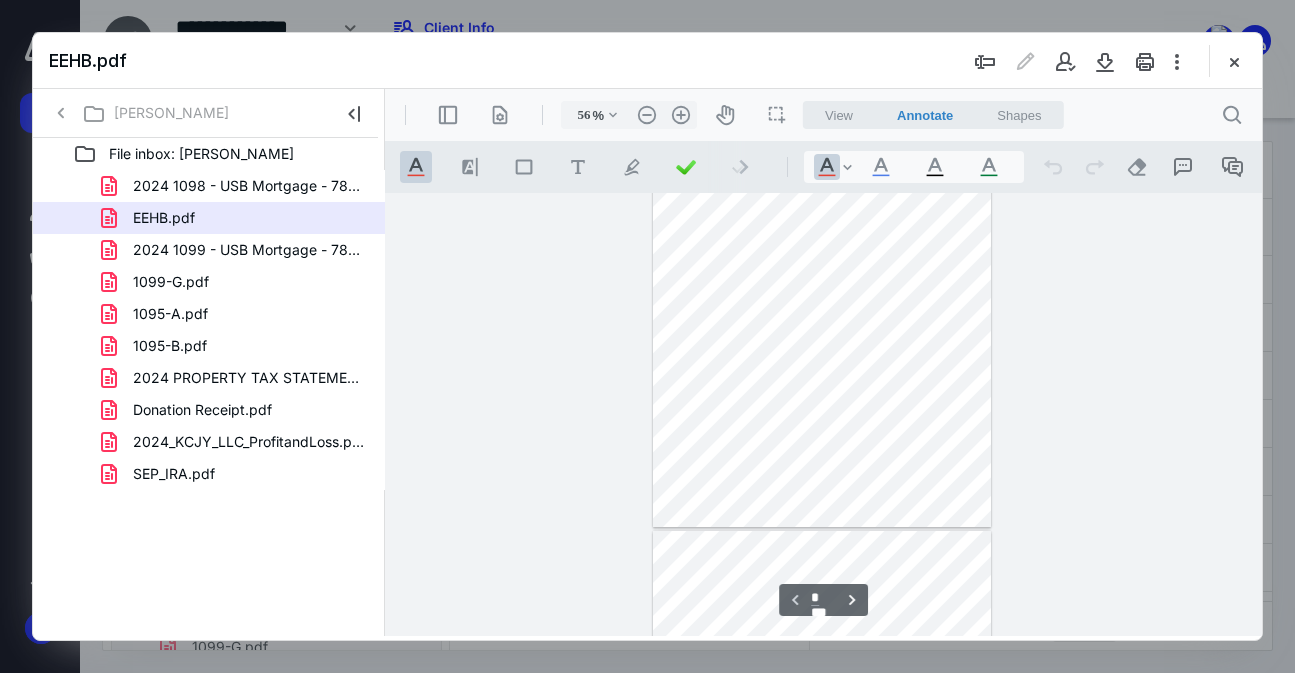 click on "EEHB.pdf" at bounding box center (647, 61) 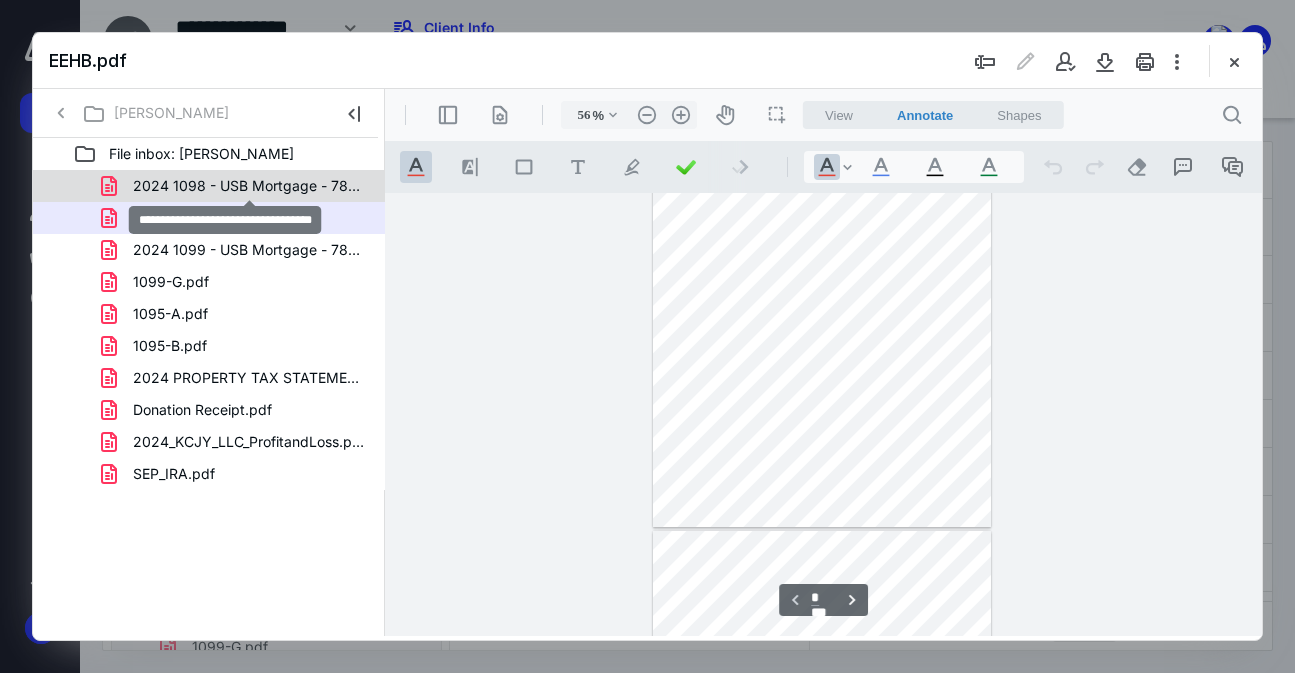 click on "2024 1098 - USB Mortgage - 7830.pdf" at bounding box center [249, 186] 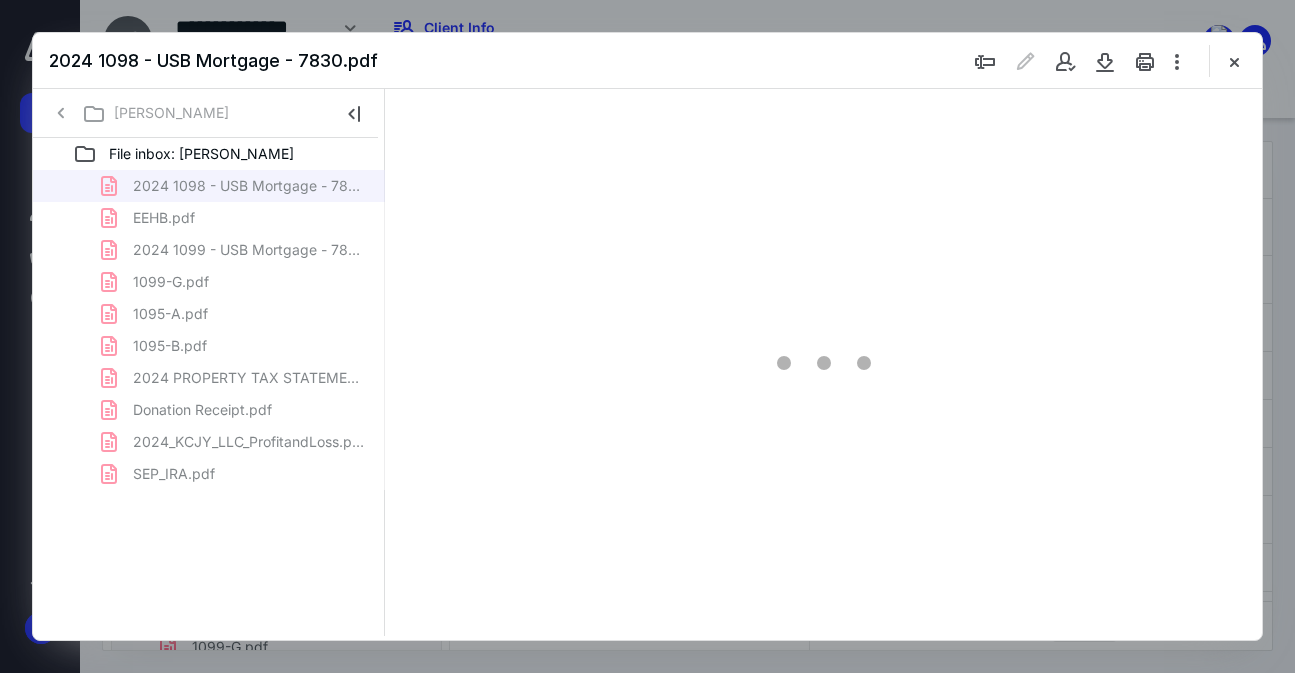 scroll, scrollTop: 106, scrollLeft: 0, axis: vertical 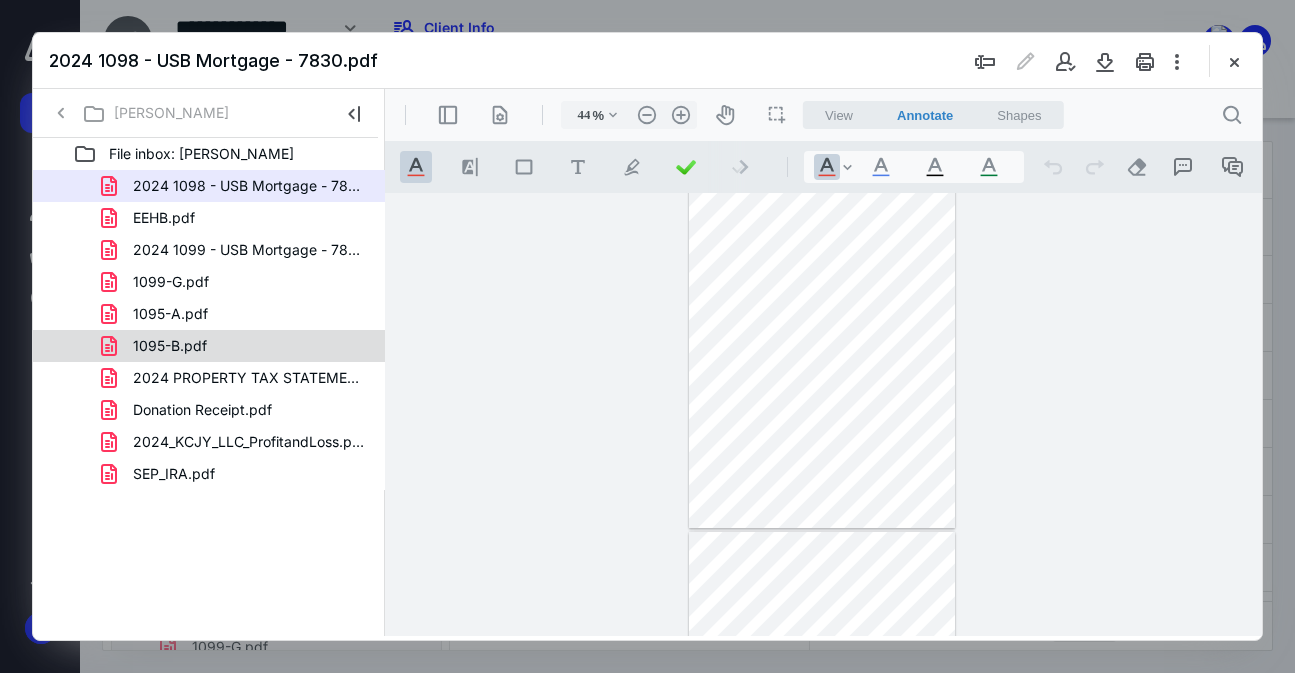 click on "1095-B.pdf" at bounding box center (170, 346) 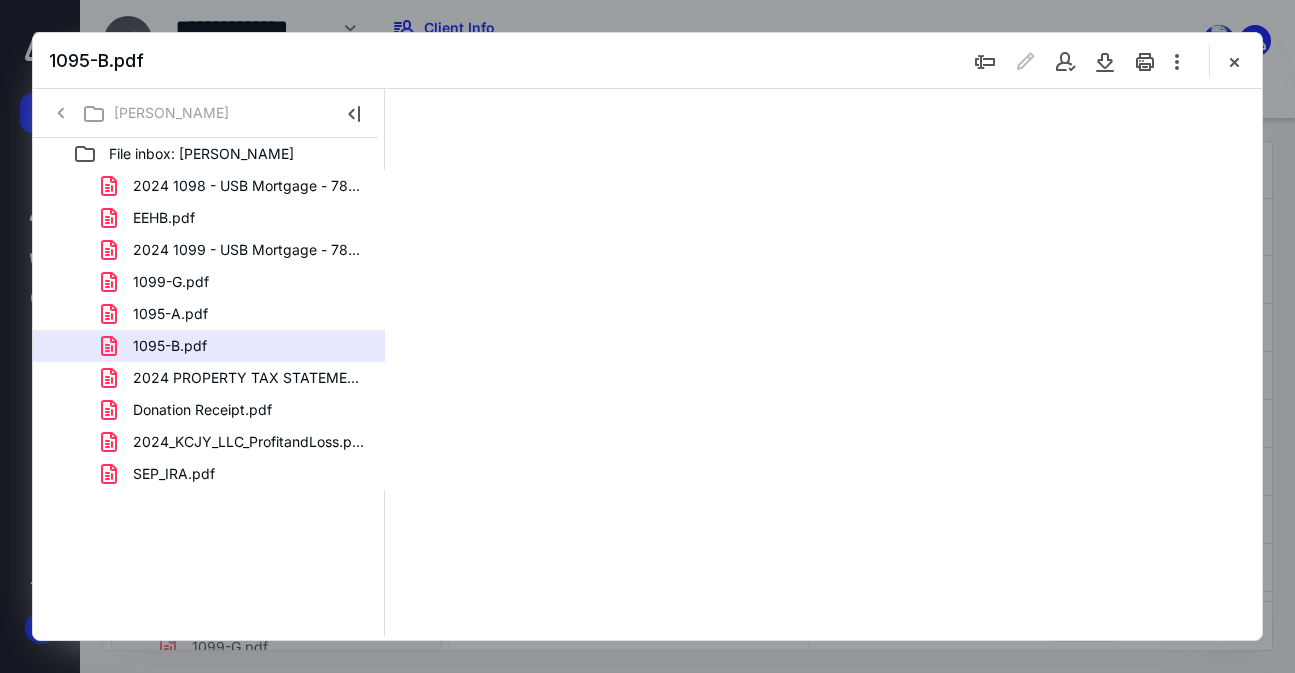 scroll, scrollTop: 105, scrollLeft: 0, axis: vertical 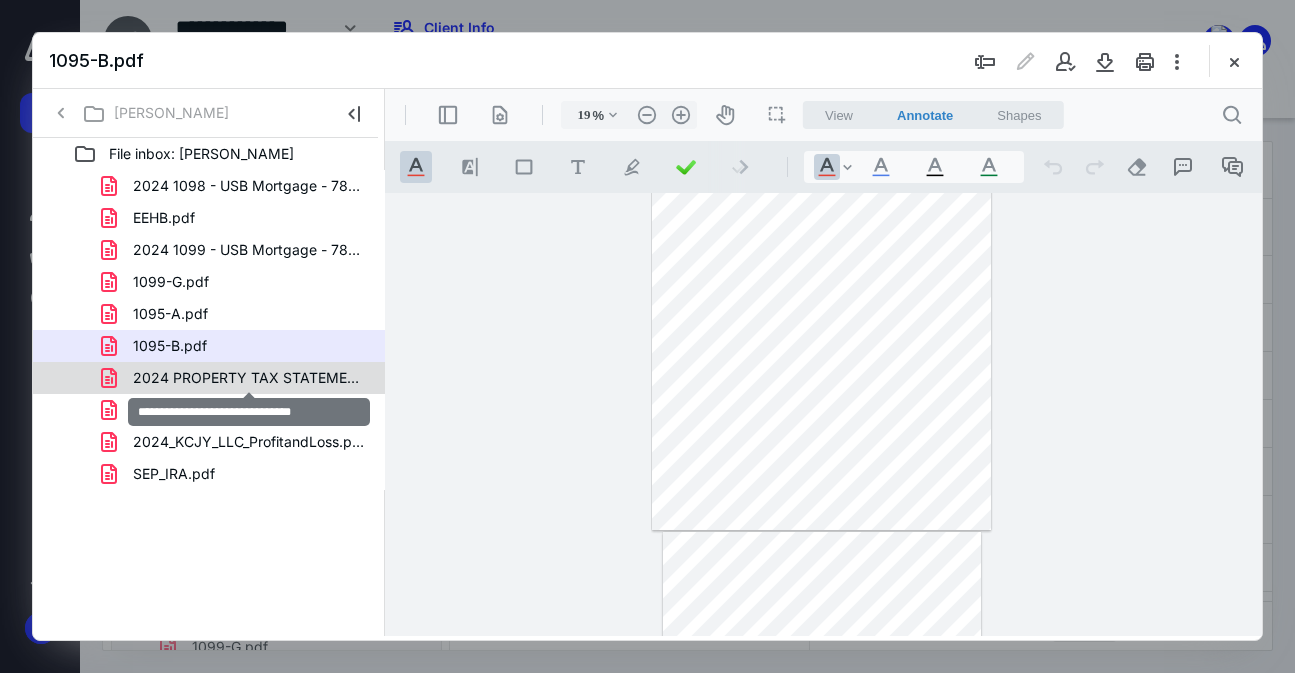 click on "2024 PROPERTY TAX STATEMENT.pdf" at bounding box center [249, 378] 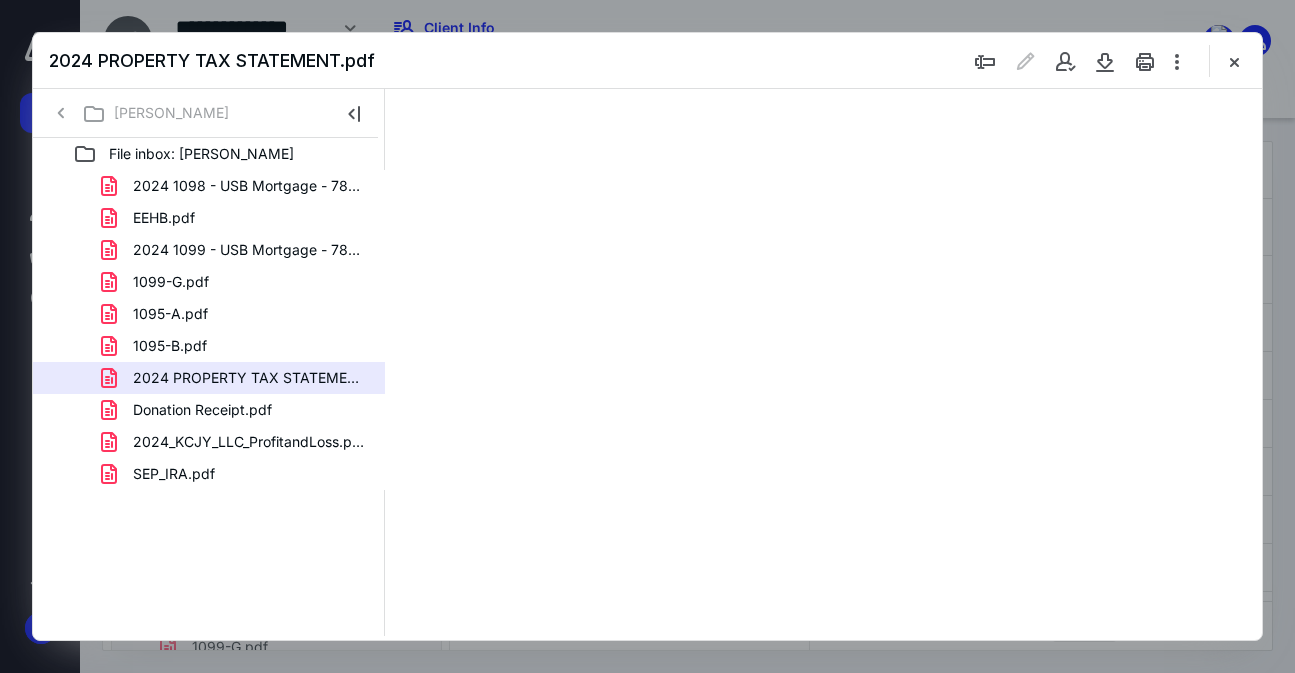 scroll, scrollTop: 0, scrollLeft: 0, axis: both 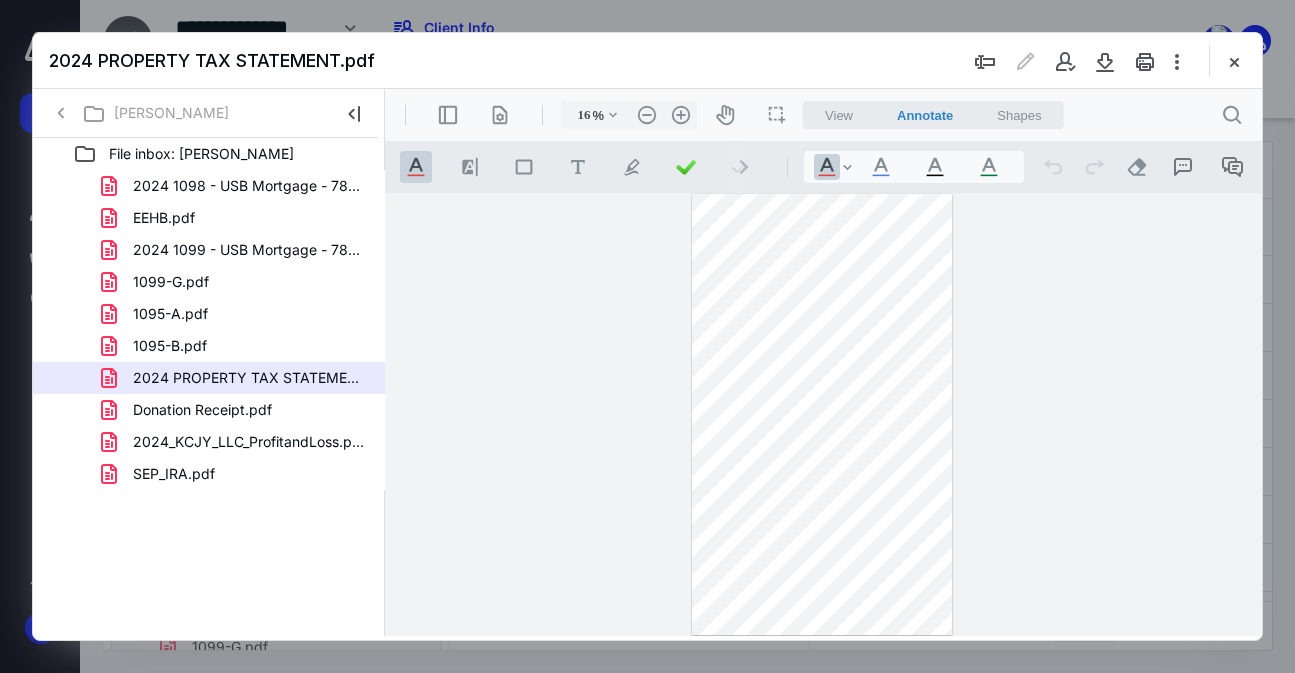 click on "2024 PROPERTY TAX STATEMENT.pdf" at bounding box center (647, 61) 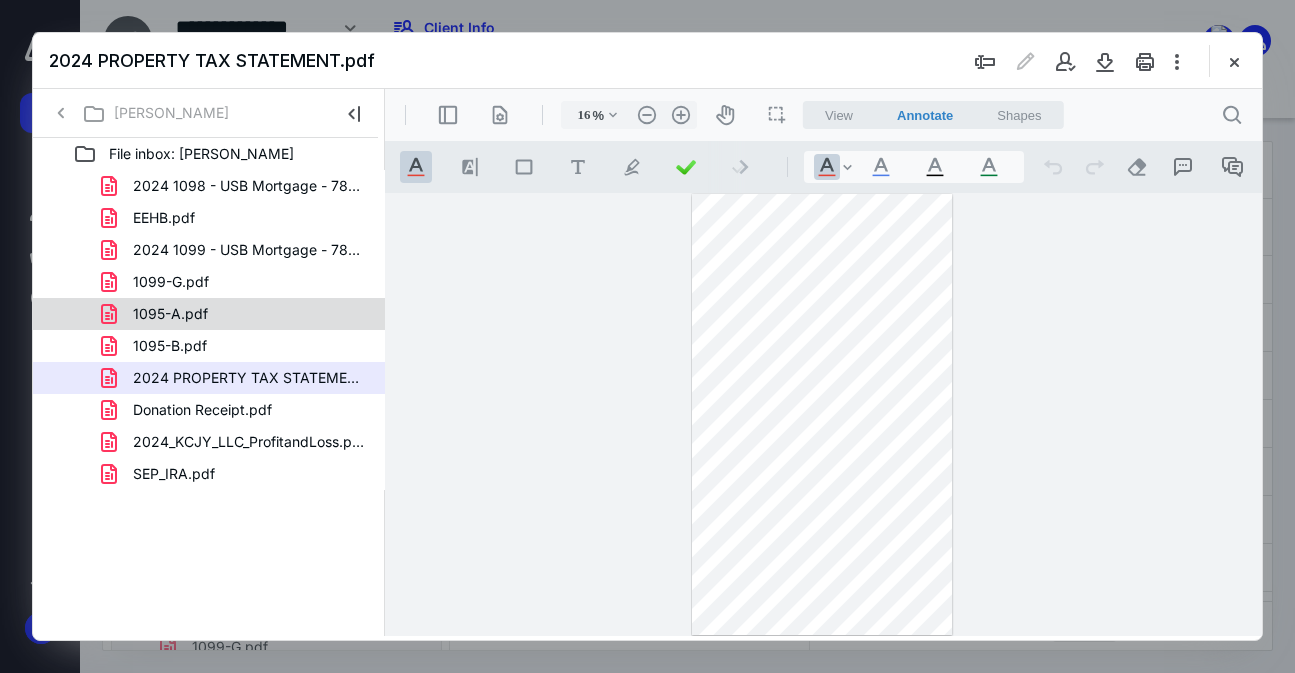 click on "1095-A.pdf" at bounding box center [237, 314] 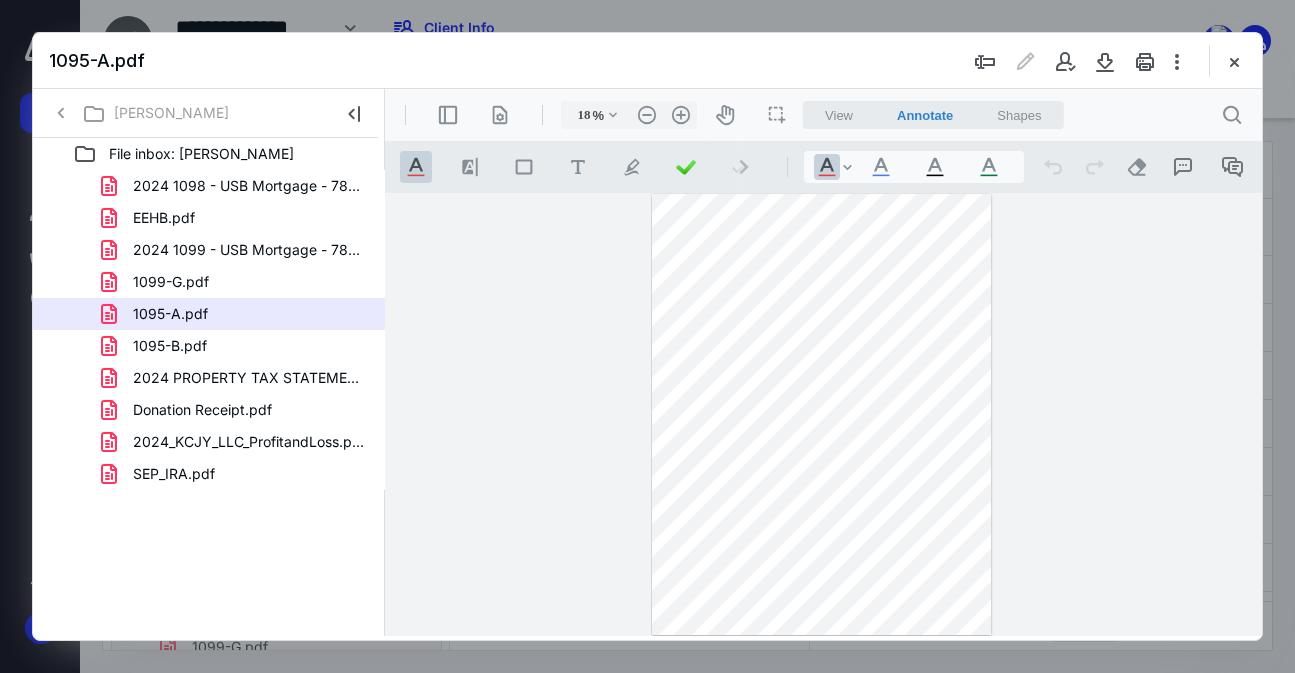 click on "1095-A.pdf" at bounding box center (647, 61) 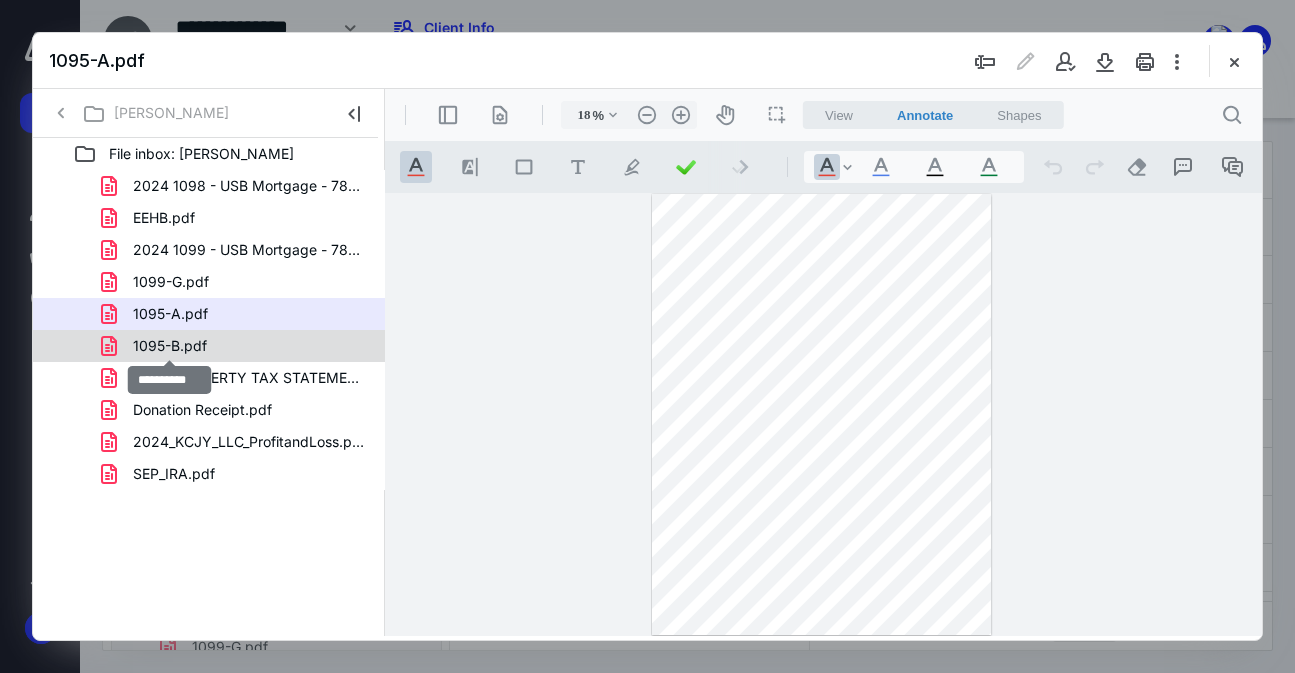 click on "1095-B.pdf" at bounding box center [170, 346] 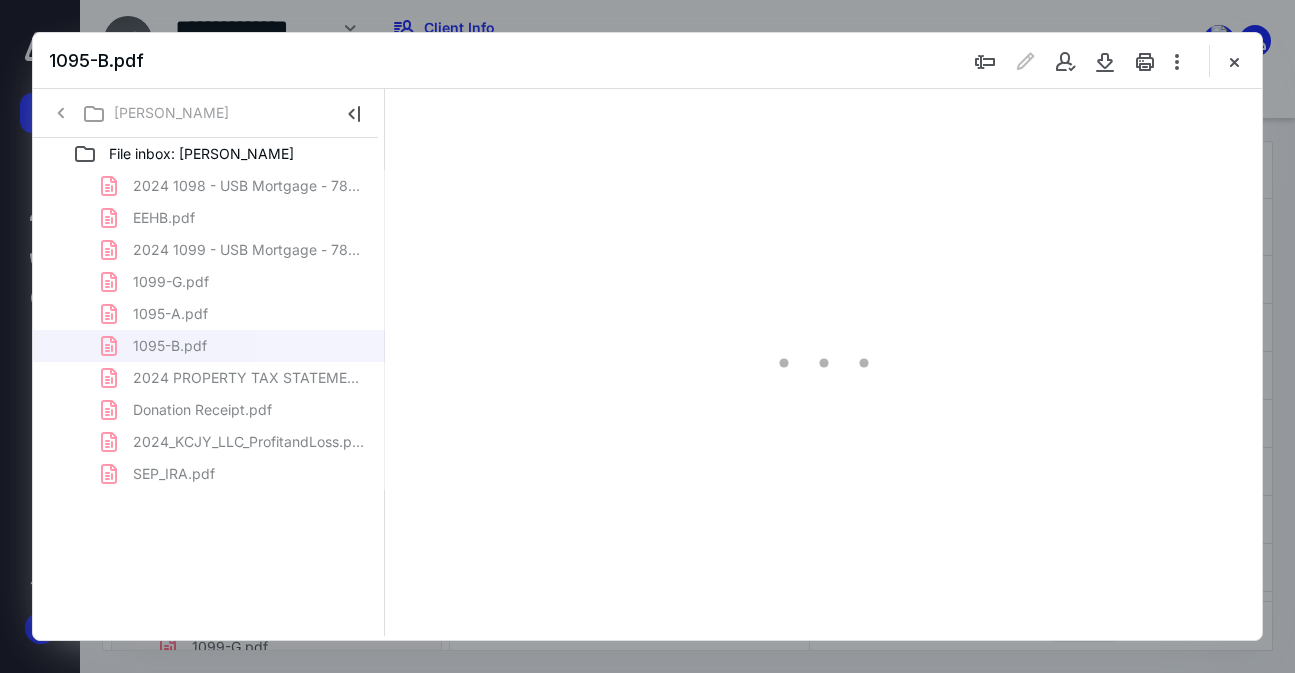 type on "19" 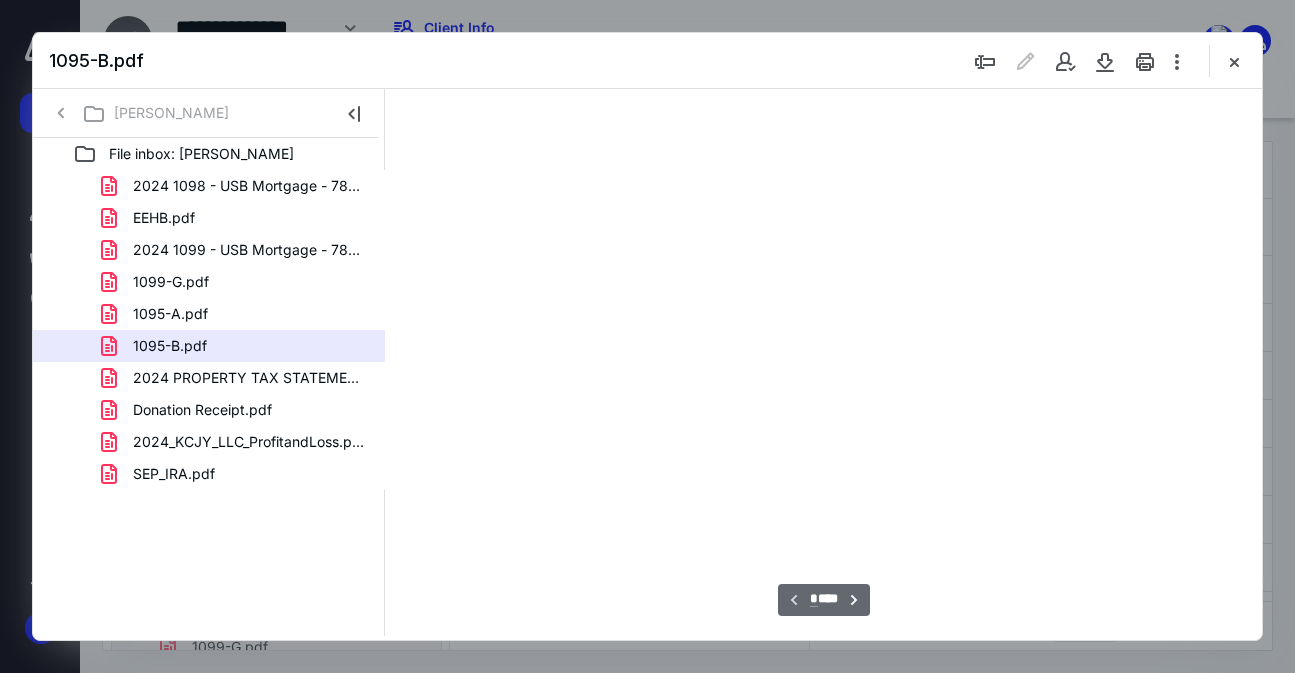 scroll, scrollTop: 105, scrollLeft: 0, axis: vertical 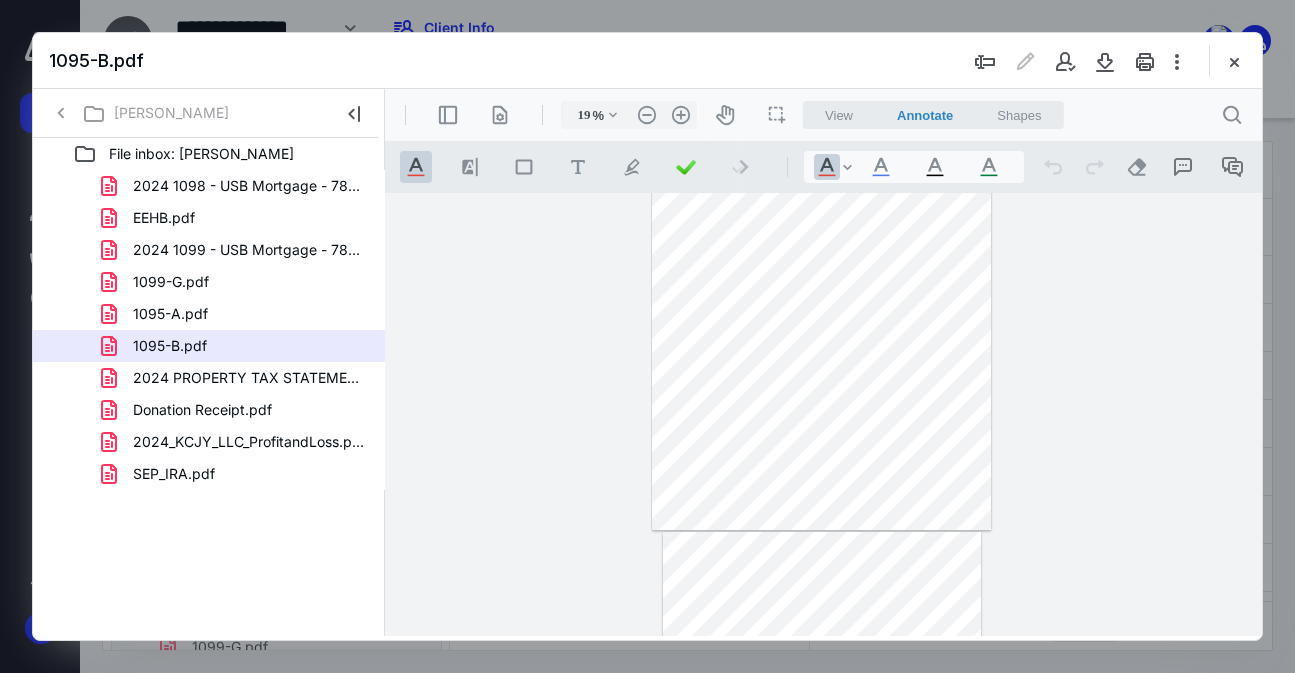 click at bounding box center [647, 336] 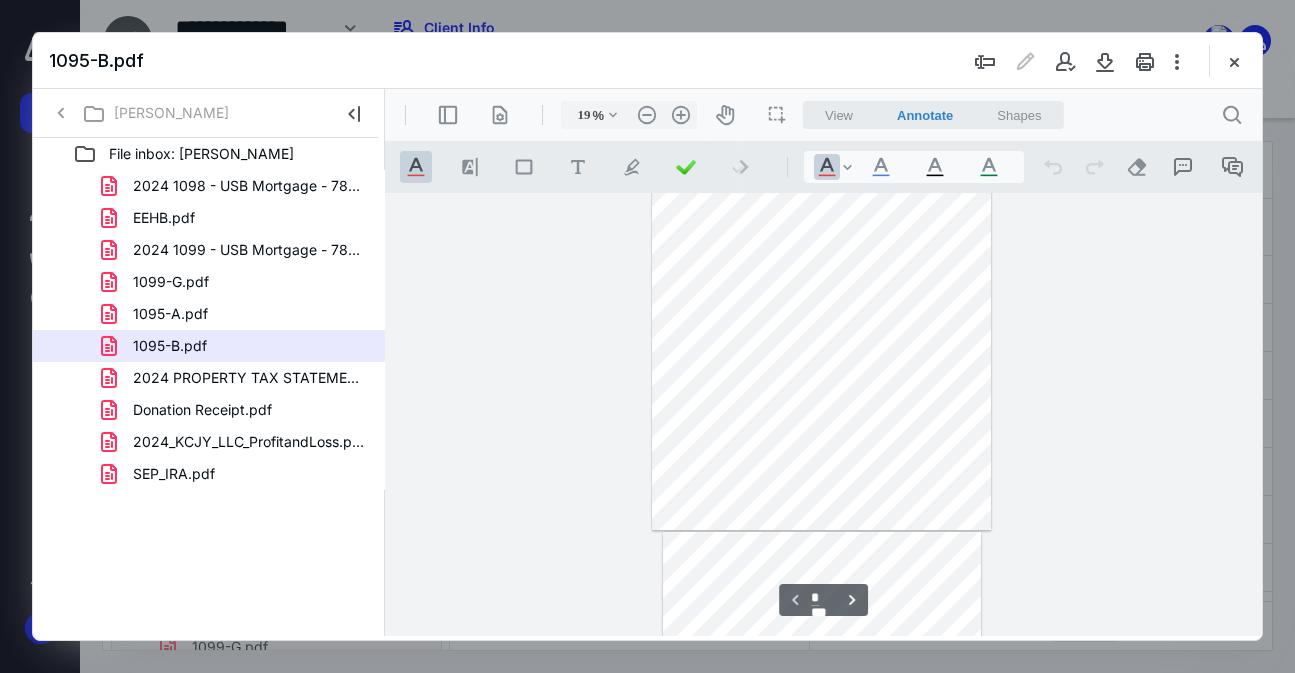 scroll, scrollTop: 0, scrollLeft: 0, axis: both 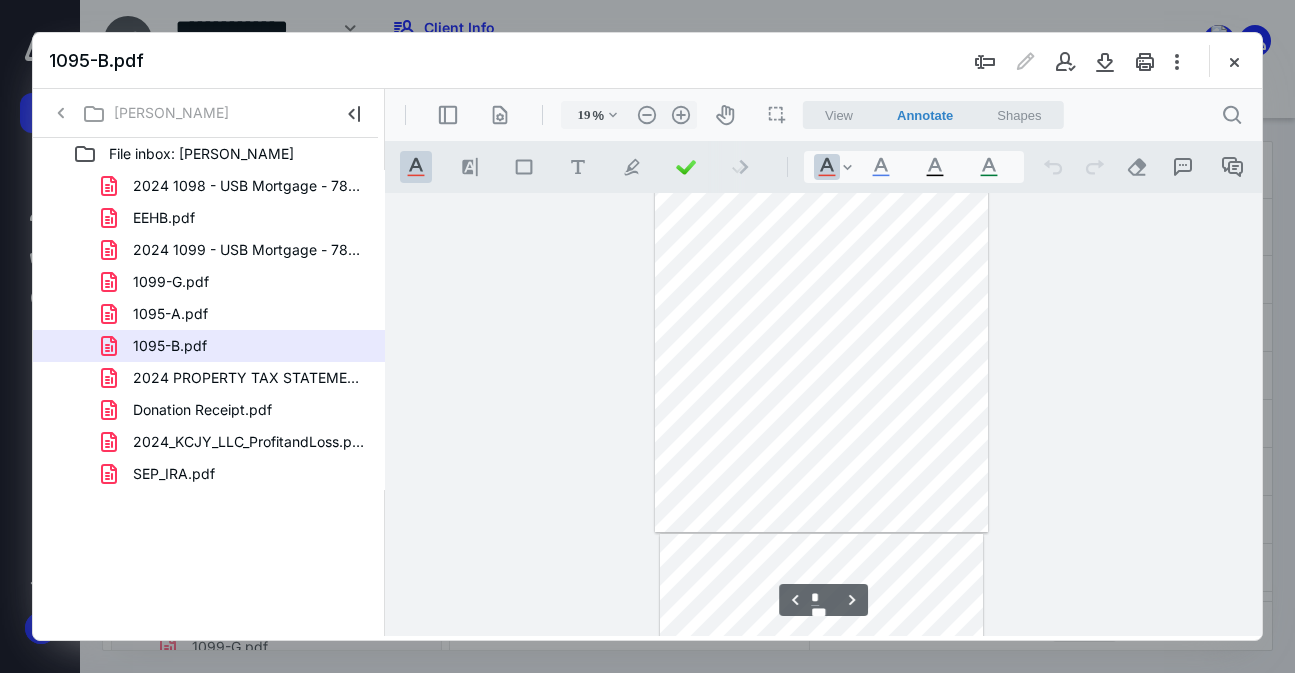 type on "*" 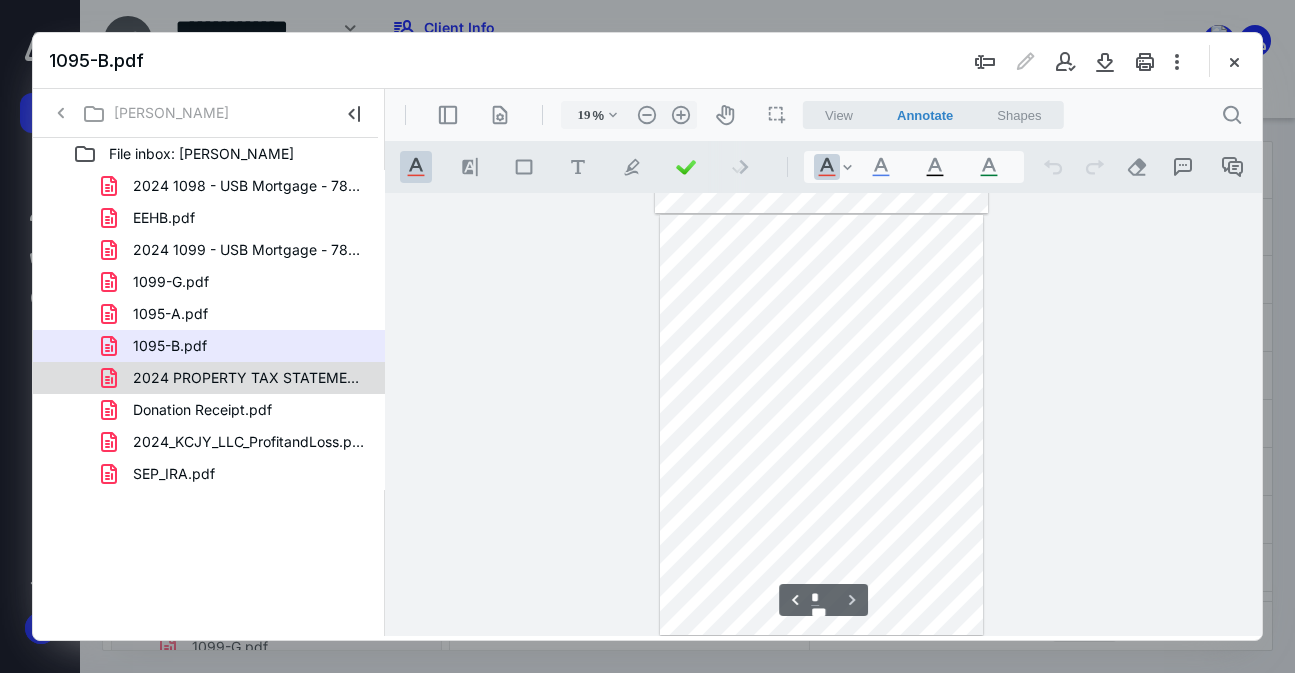 click on "2024 PROPERTY TAX STATEMENT.pdf" at bounding box center (209, 378) 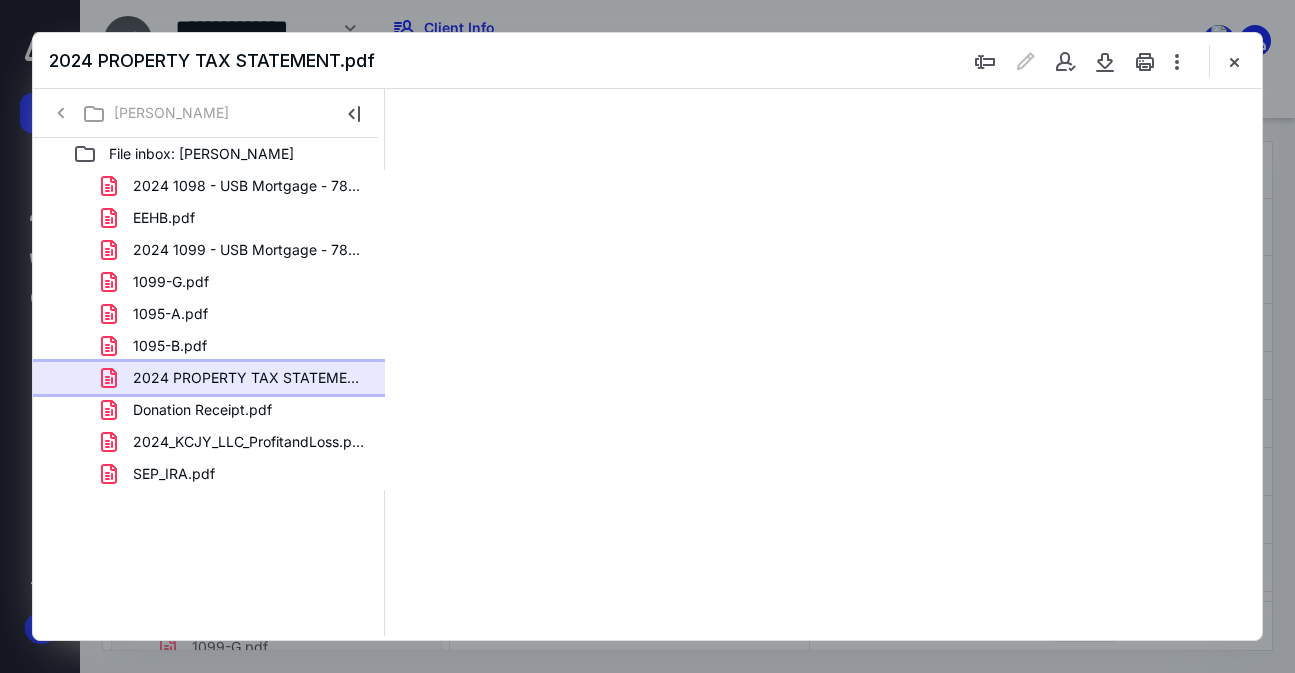 type on "16" 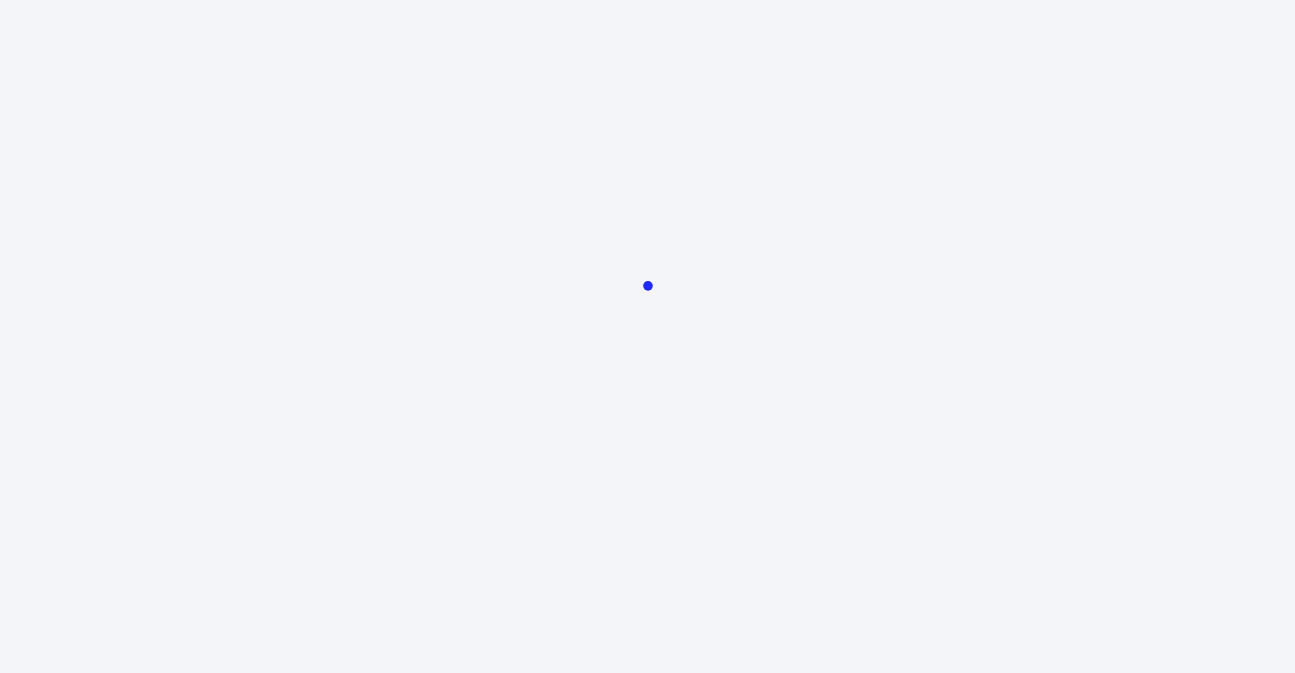 scroll, scrollTop: 0, scrollLeft: 0, axis: both 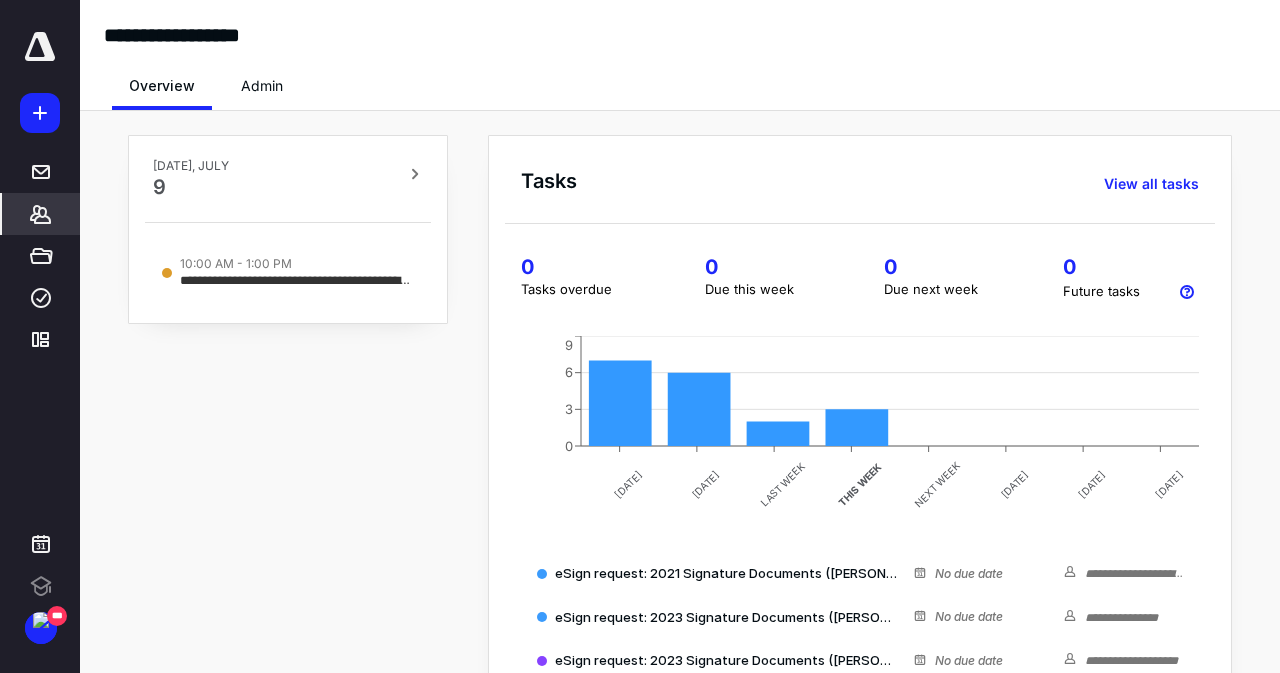 click on "*******" at bounding box center (41, 214) 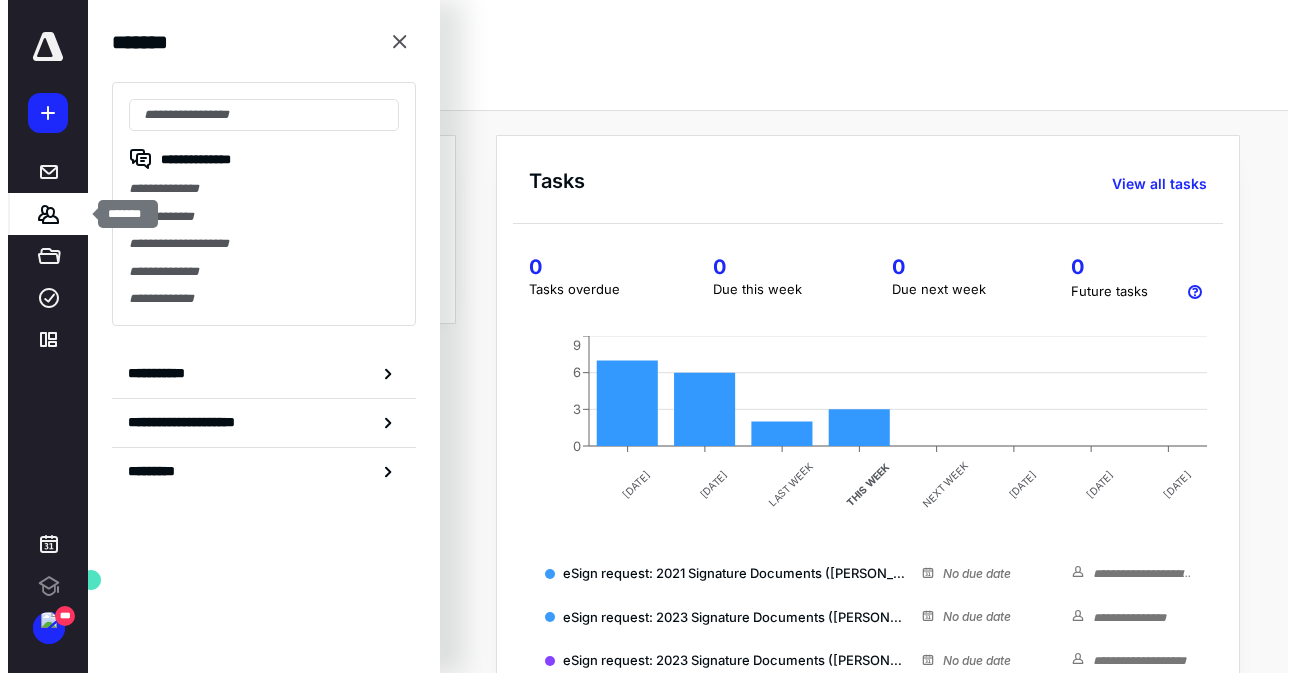 scroll, scrollTop: 0, scrollLeft: 0, axis: both 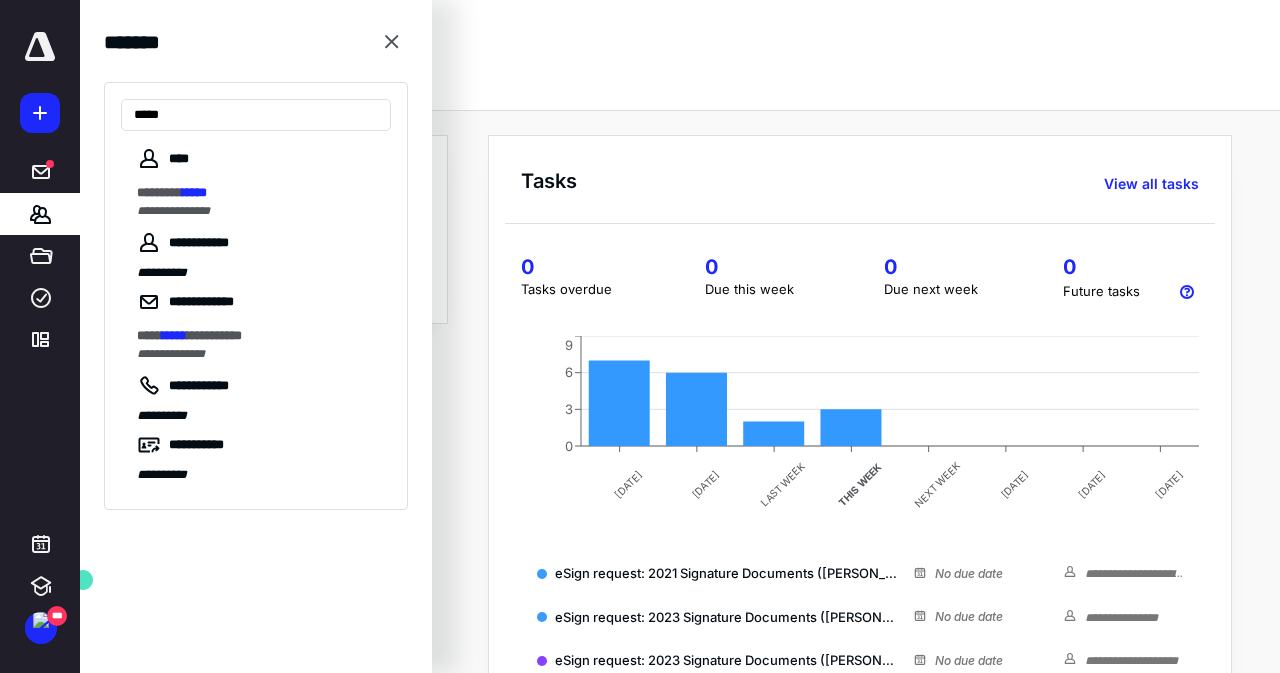 type on "*****" 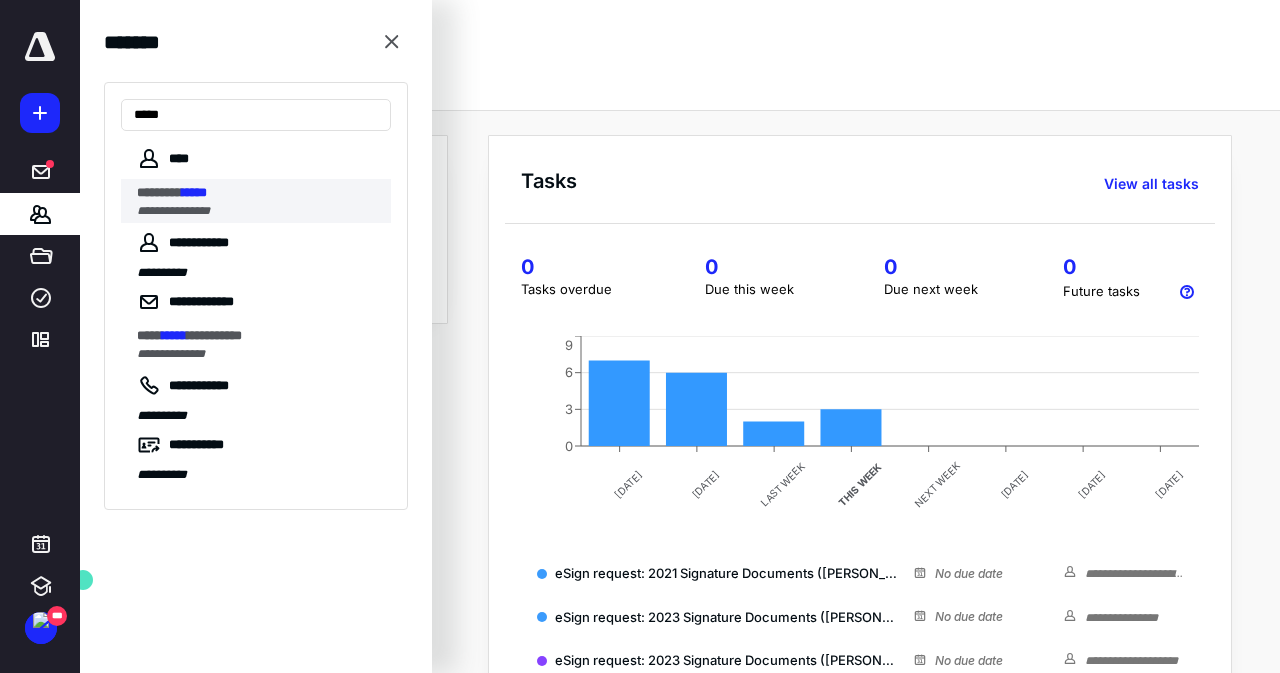 click on "********" at bounding box center (159, 192) 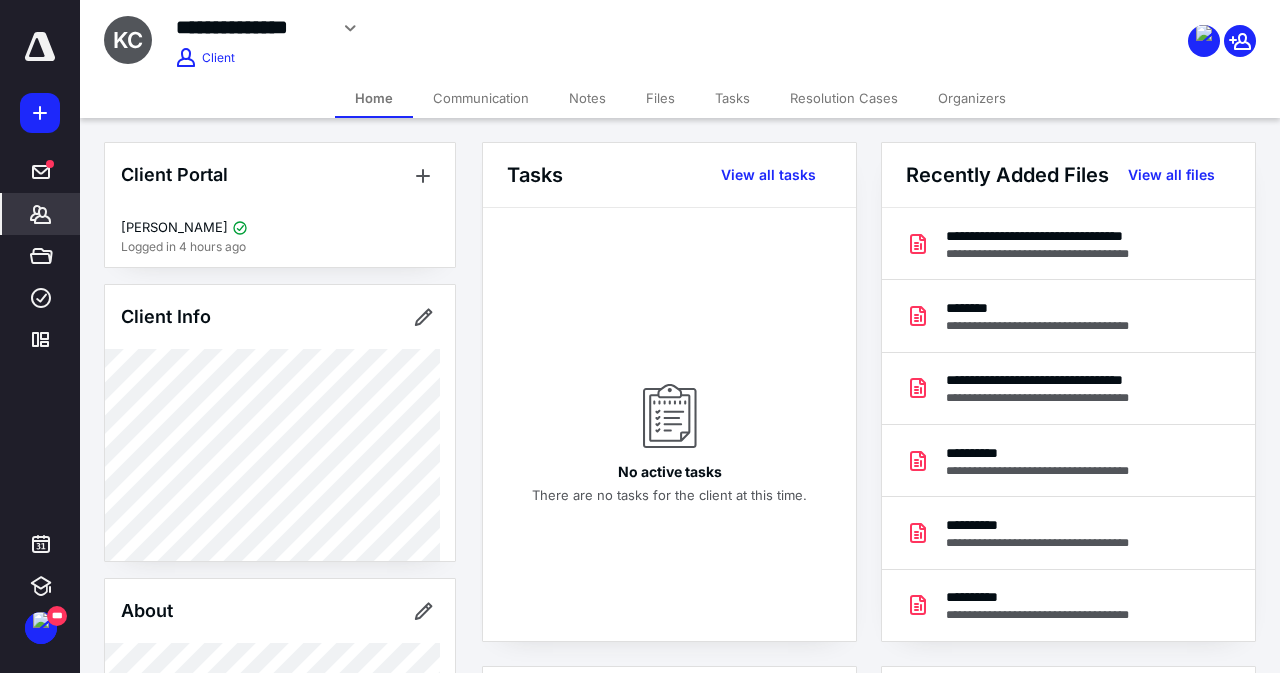 click on "Files" at bounding box center (660, 98) 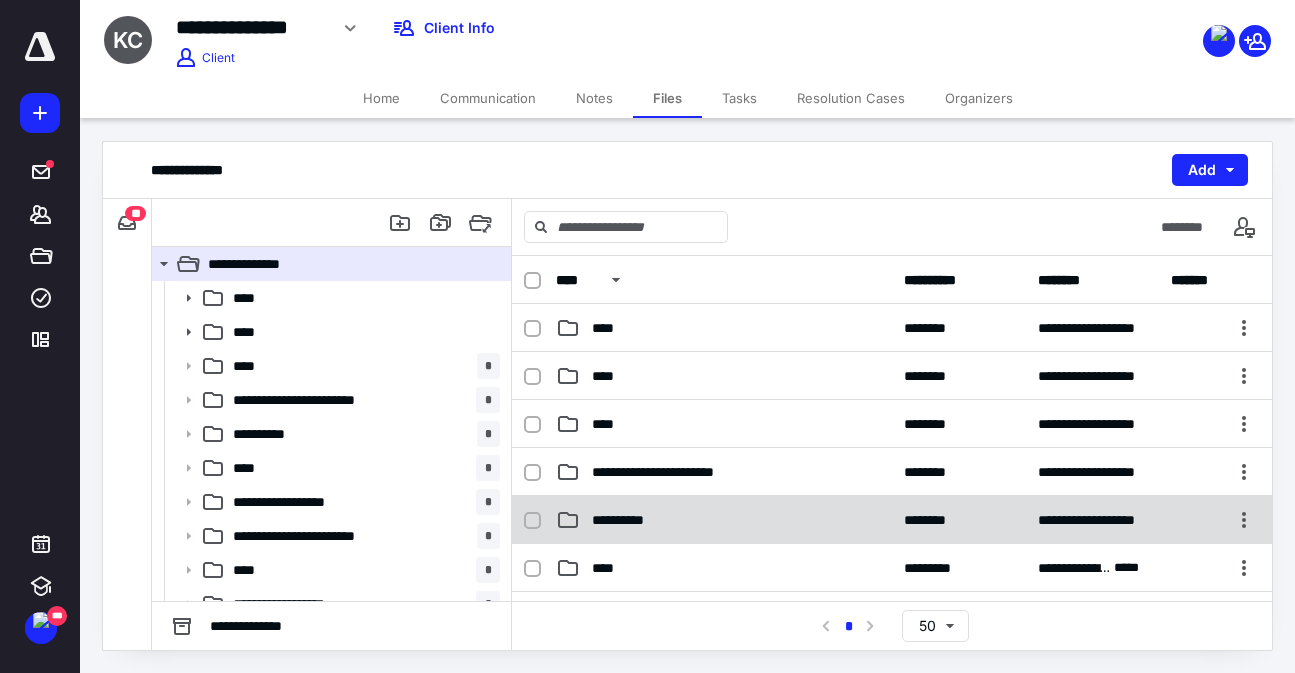 click on "**********" at bounding box center [724, 520] 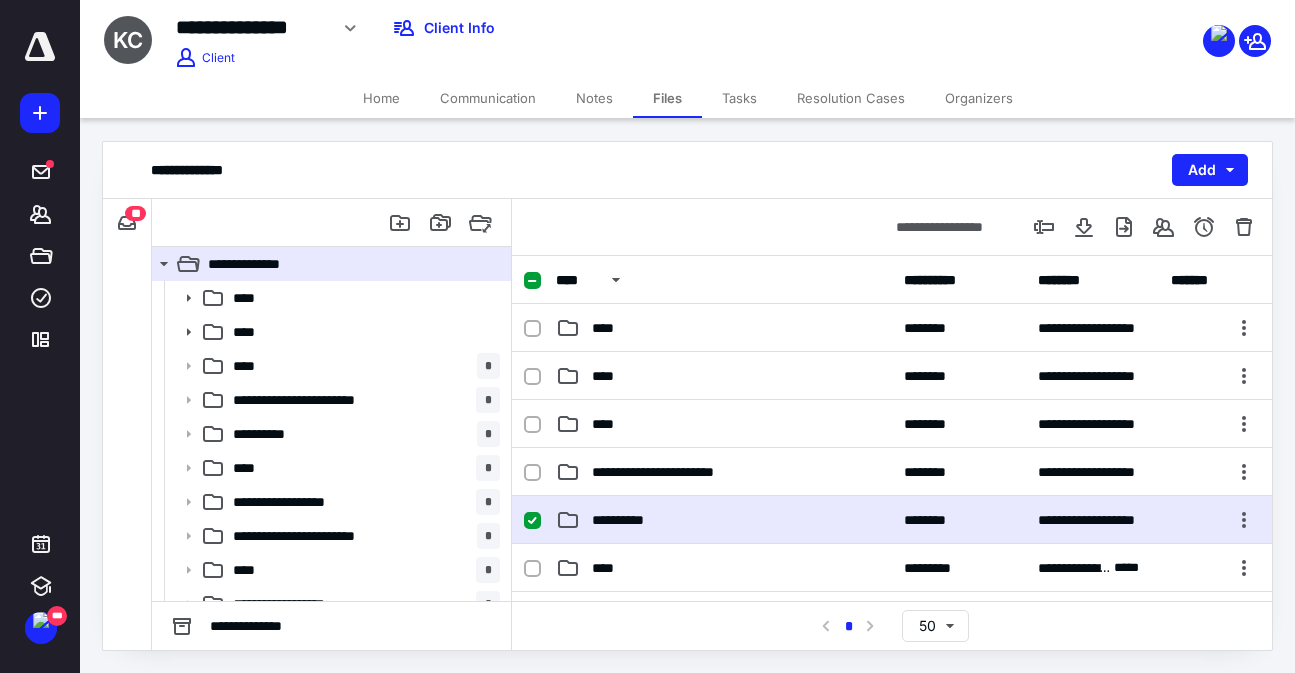 click on "**********" at bounding box center [724, 520] 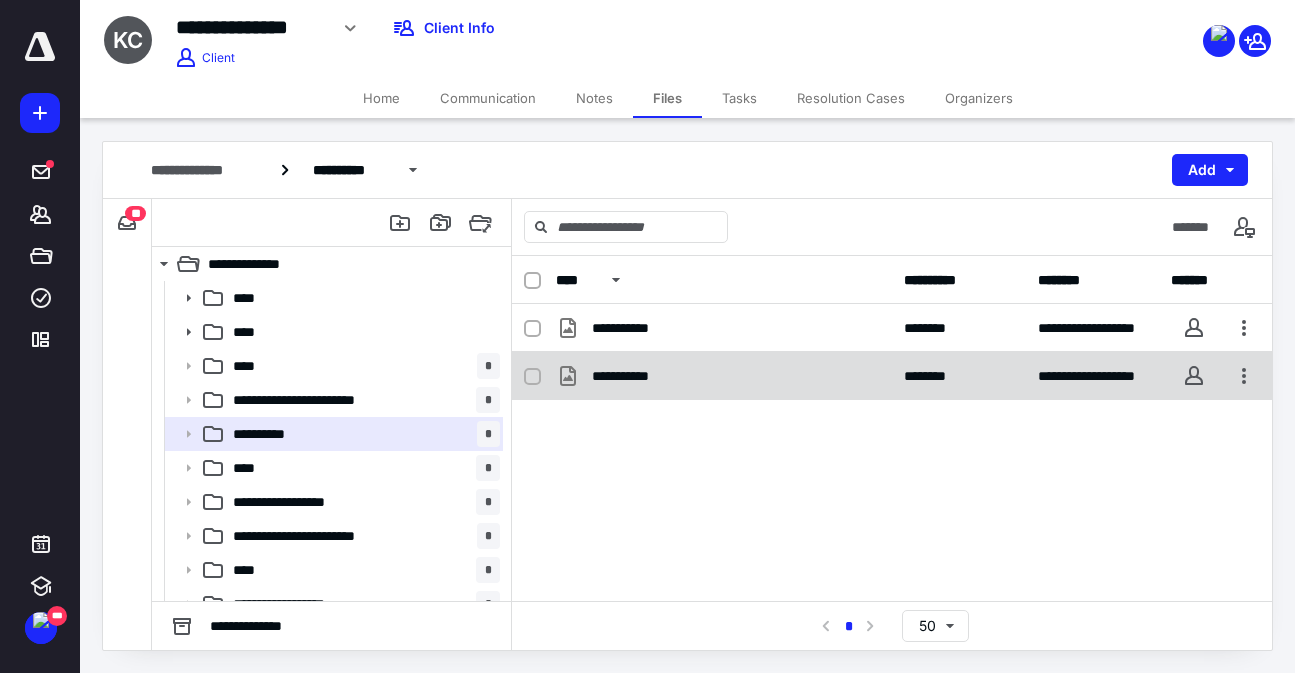 click on "**********" at bounding box center (892, 376) 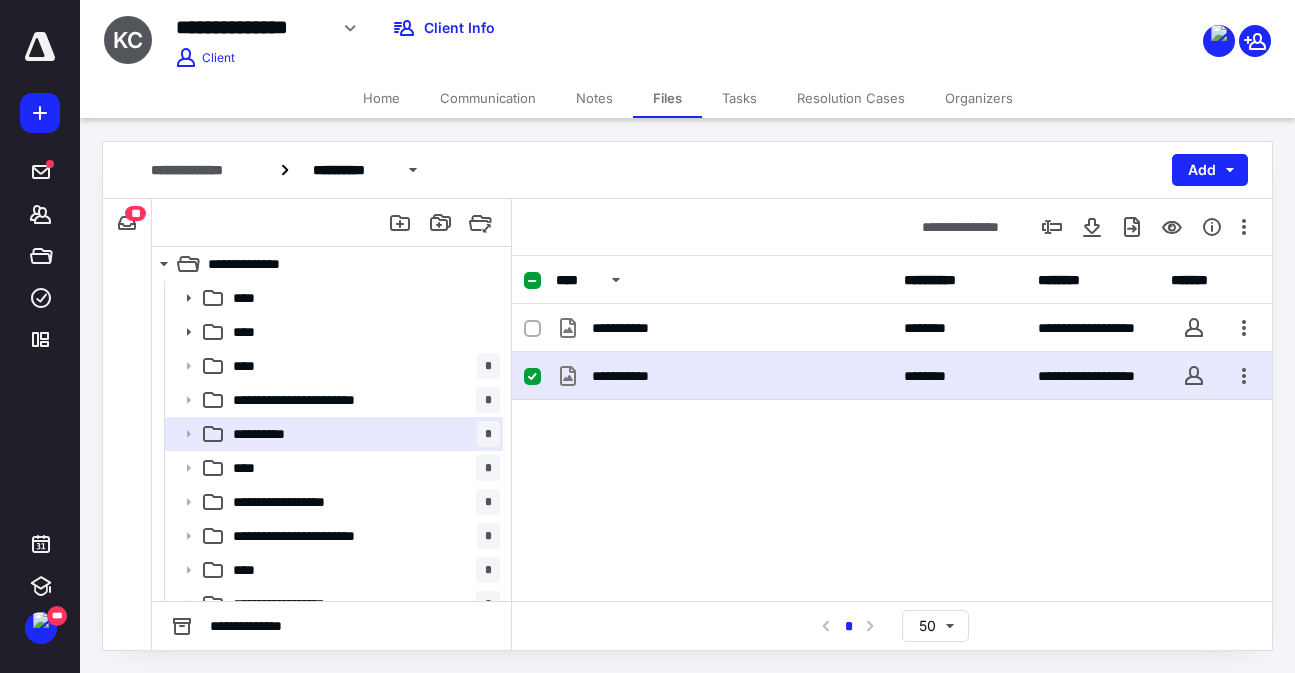 click on "**********" at bounding box center (892, 376) 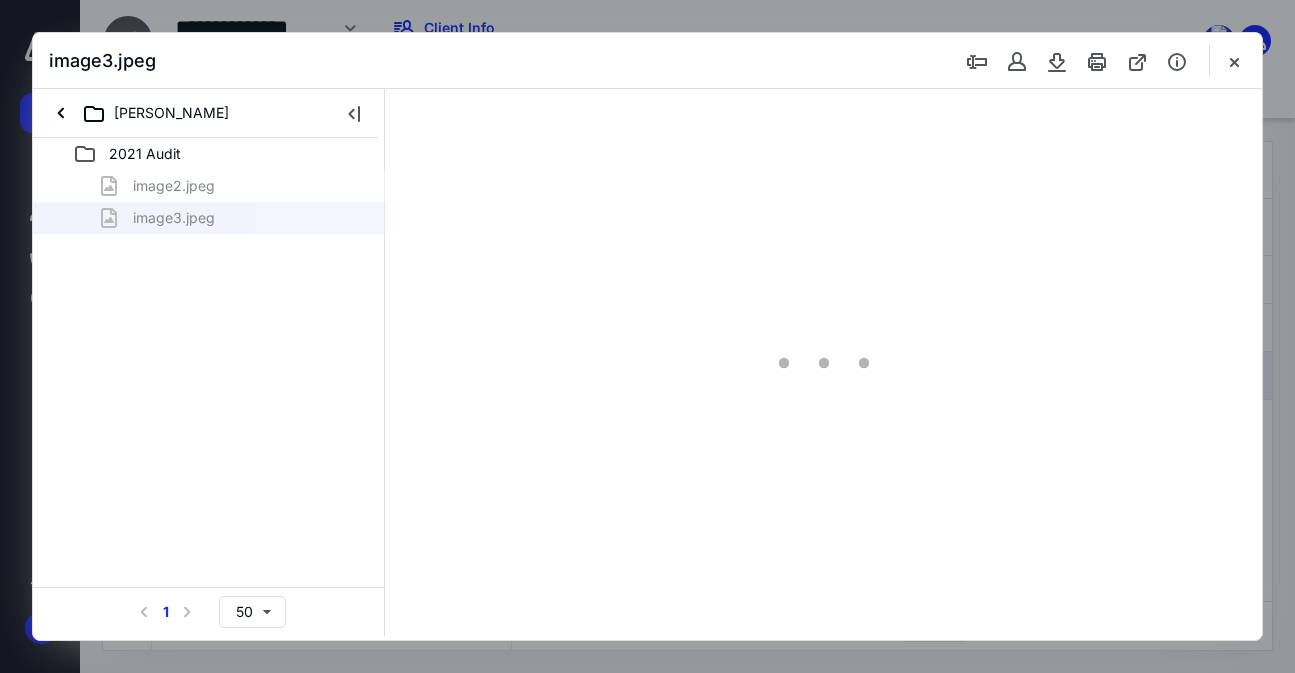 scroll, scrollTop: 0, scrollLeft: 0, axis: both 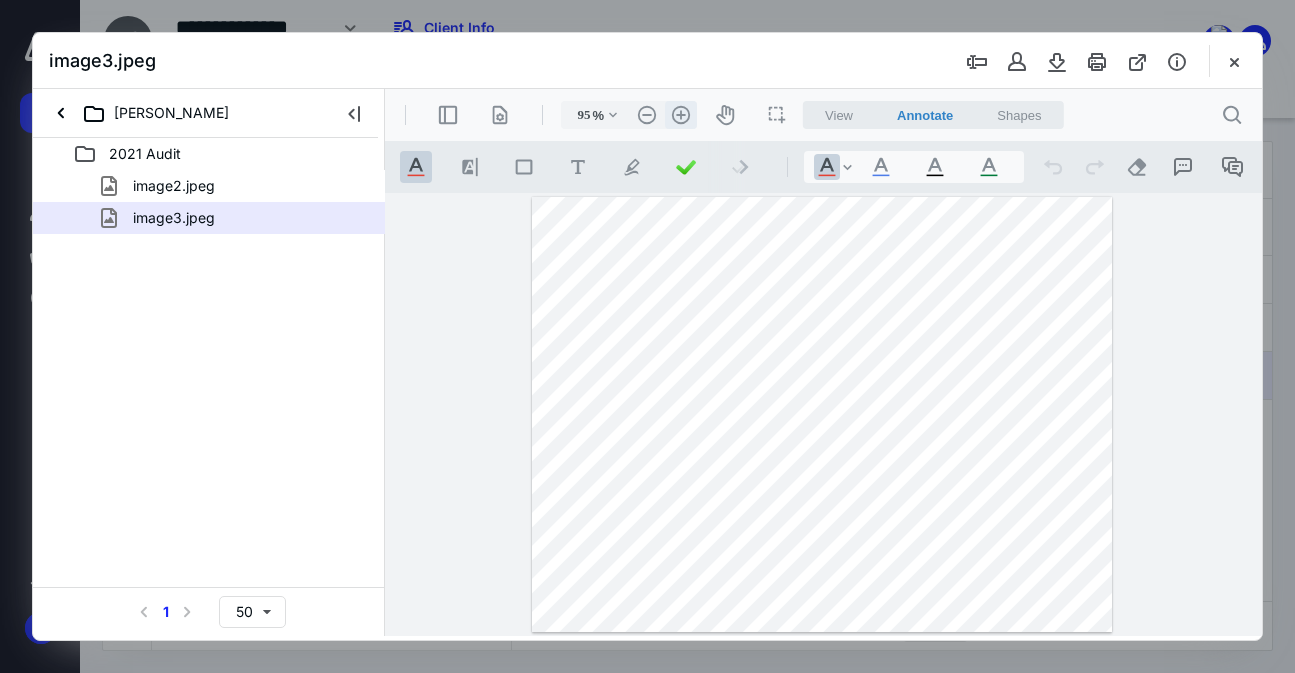 click on ".cls-1{fill:#abb0c4;} icon - header - zoom - in - line" at bounding box center [681, 115] 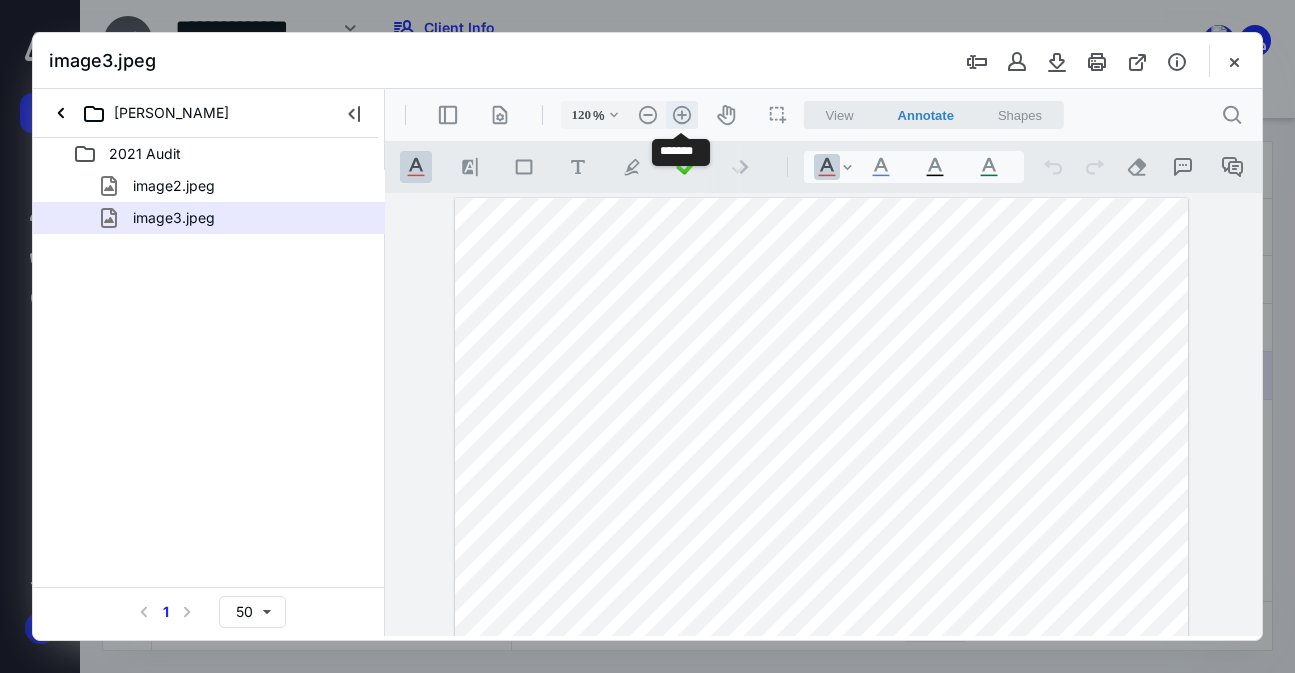 scroll, scrollTop: 44, scrollLeft: 0, axis: vertical 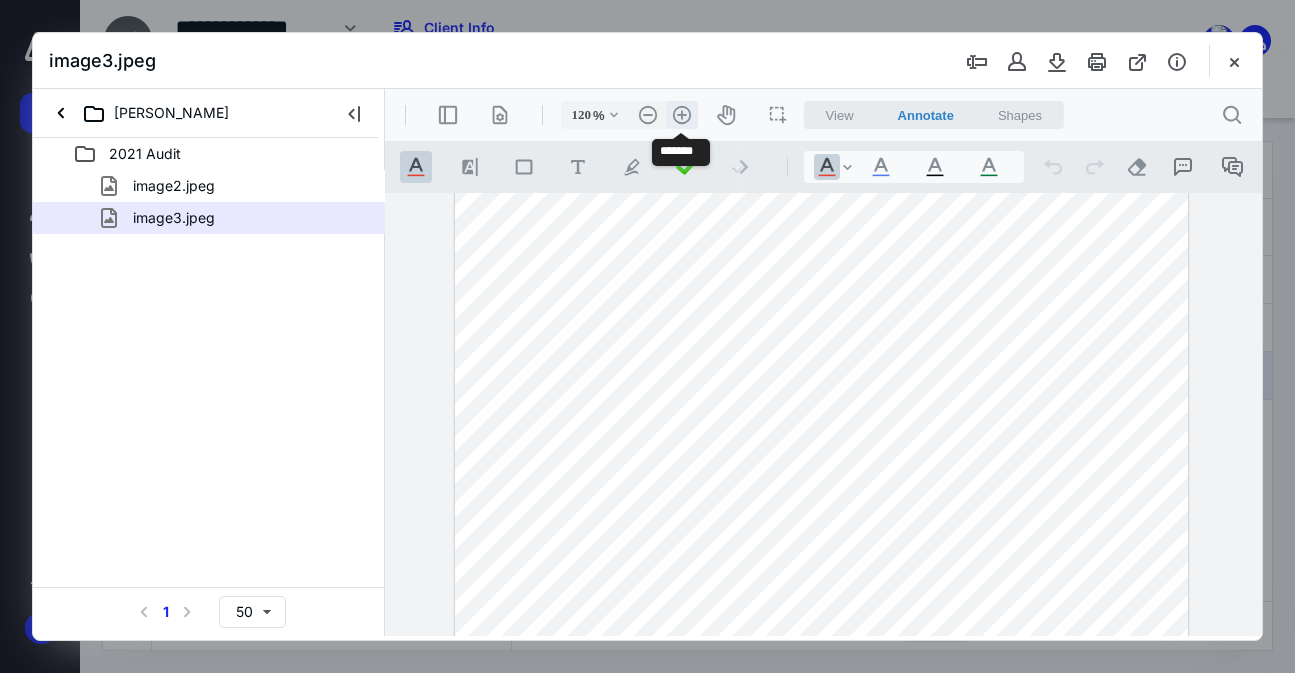 click on ".cls-1{fill:#abb0c4;} icon - header - zoom - in - line" at bounding box center [682, 115] 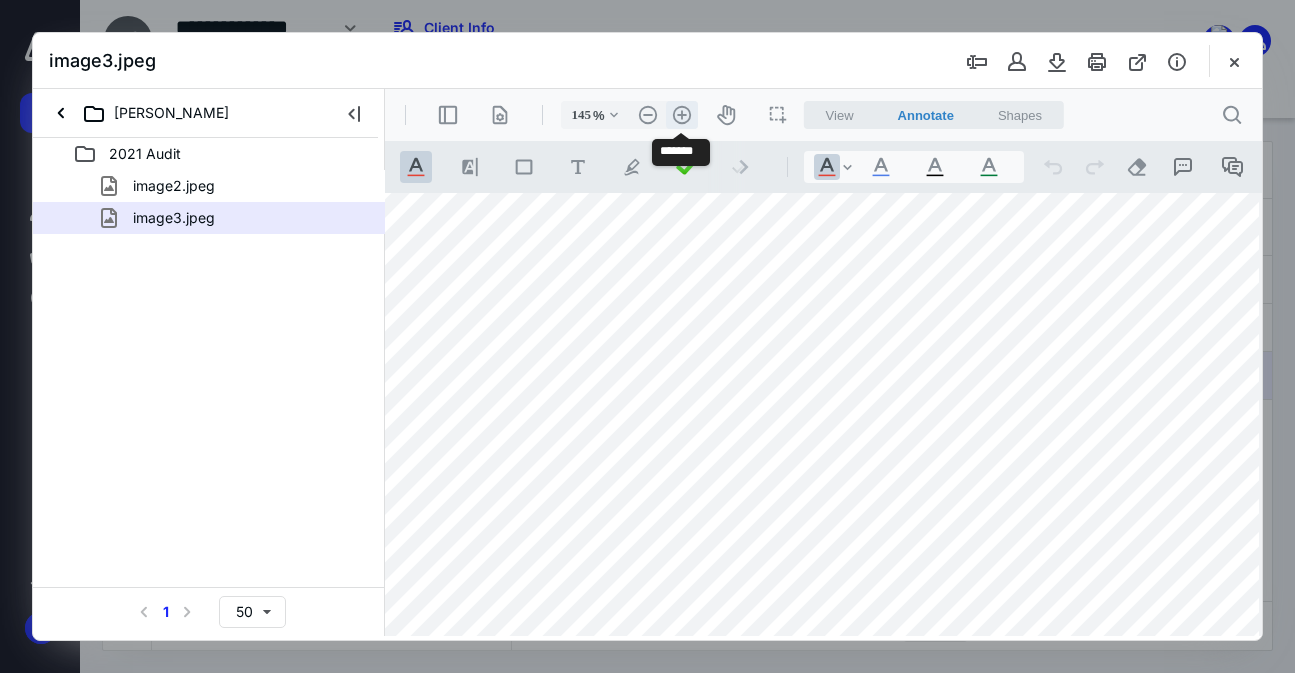 click on ".cls-1{fill:#abb0c4;} icon - header - zoom - in - line" at bounding box center (682, 115) 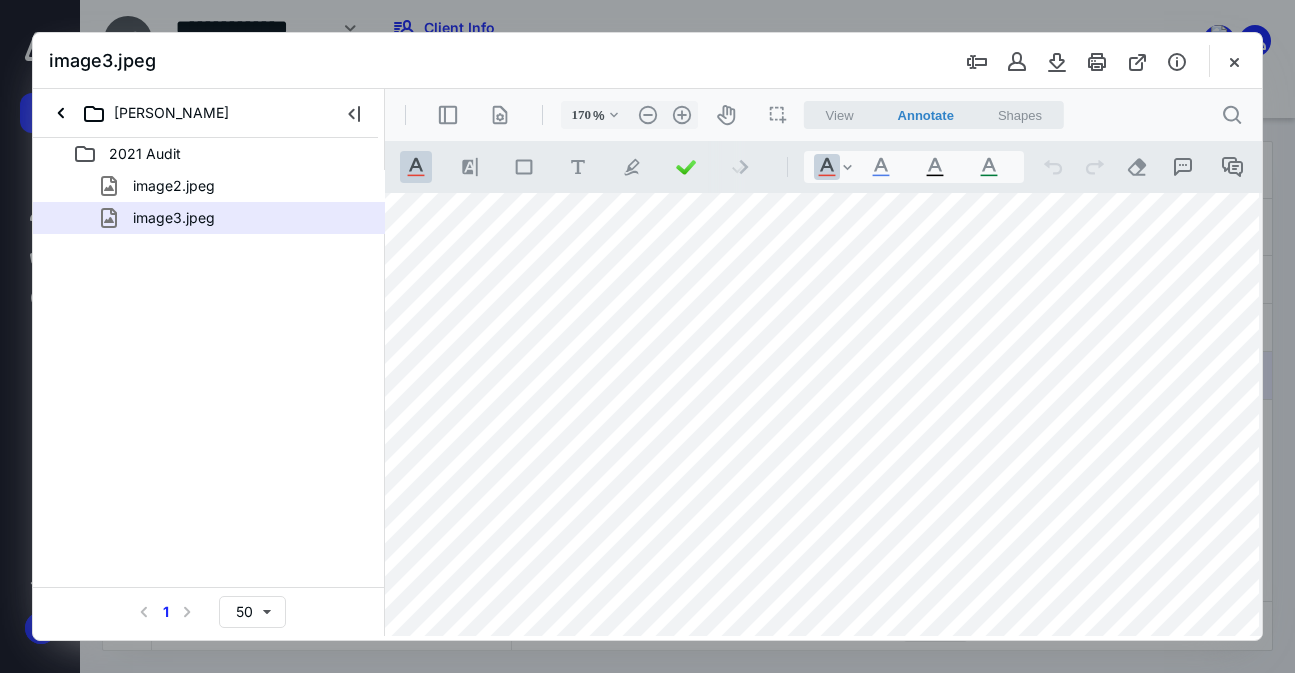 scroll, scrollTop: 357, scrollLeft: 95, axis: both 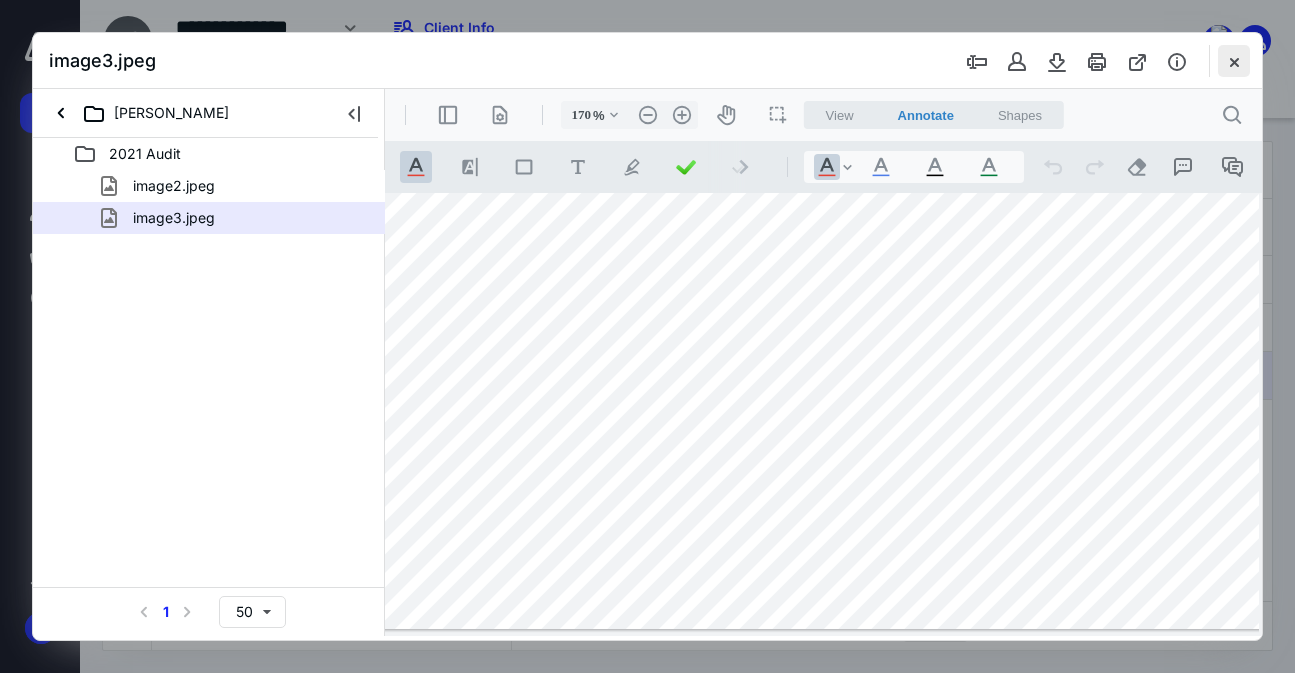 click at bounding box center [1234, 61] 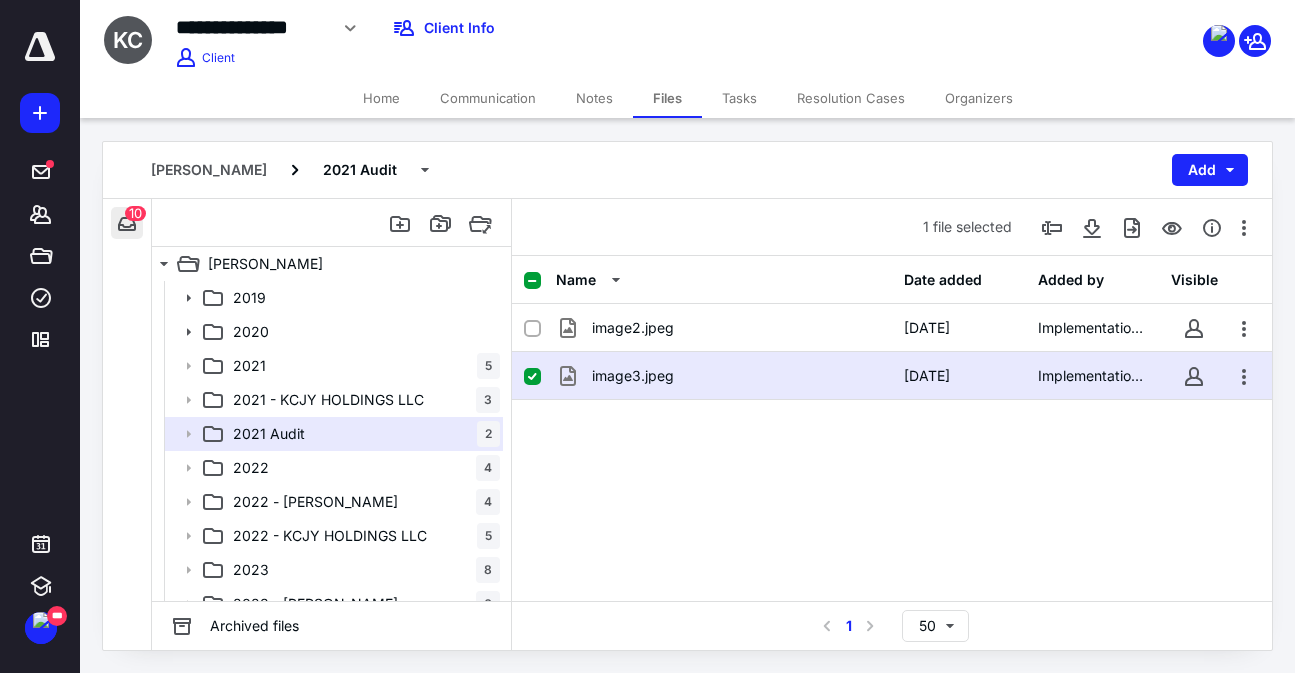 click at bounding box center (127, 223) 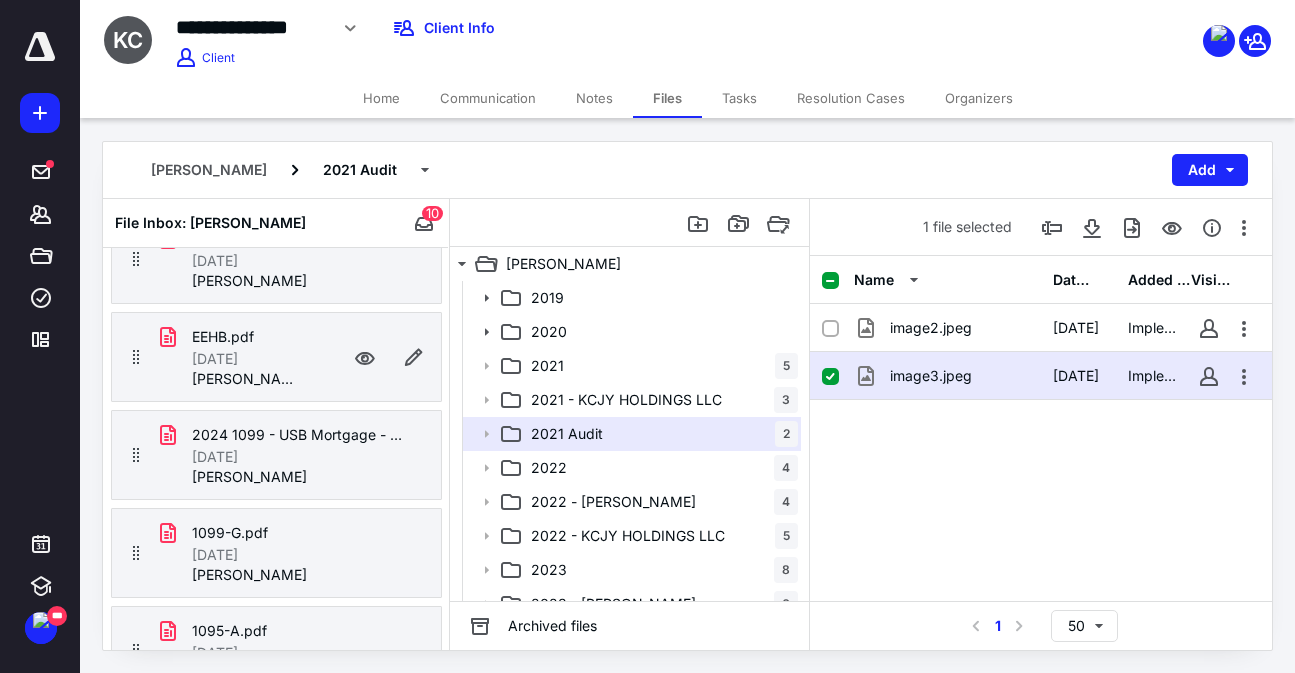 scroll, scrollTop: 119, scrollLeft: 0, axis: vertical 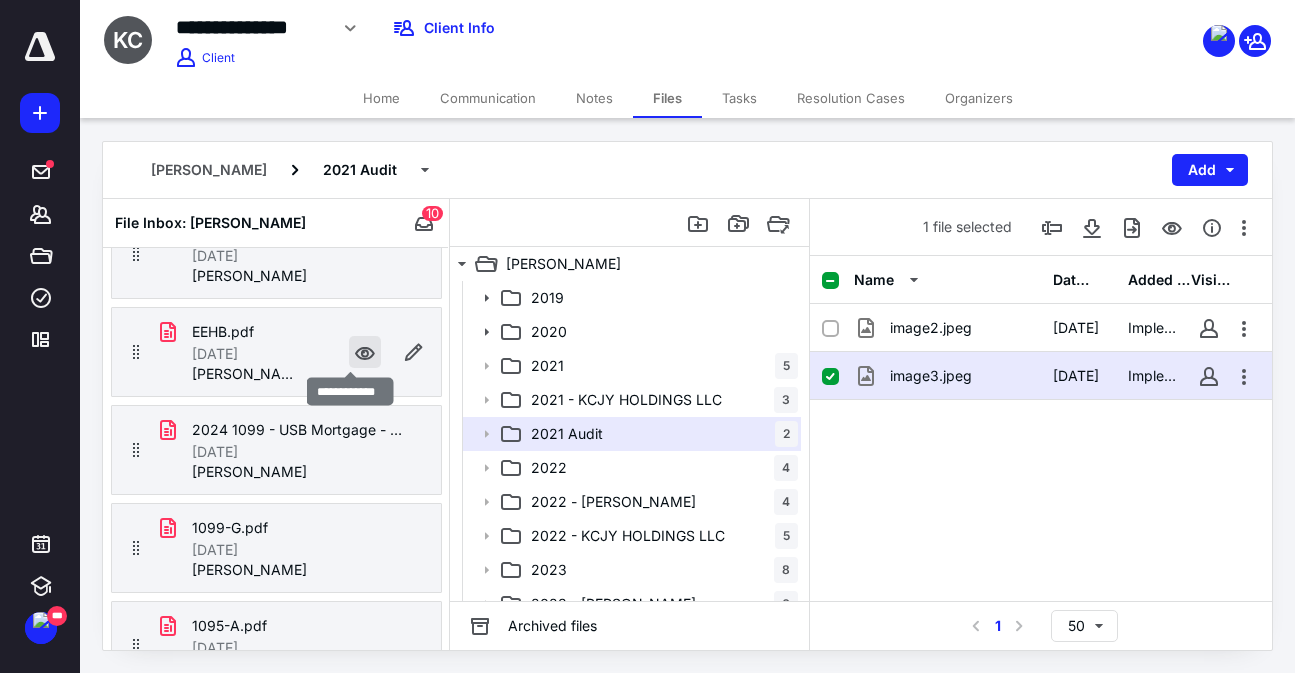 click at bounding box center [365, 352] 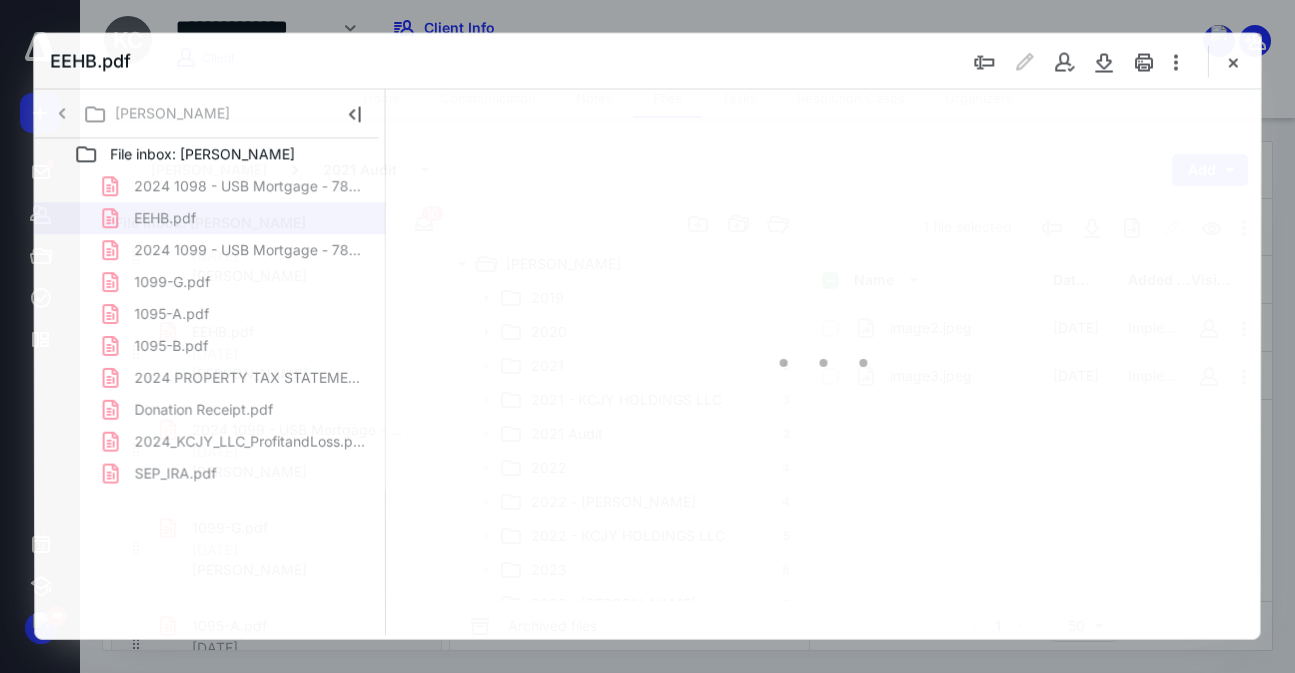 scroll, scrollTop: 0, scrollLeft: 0, axis: both 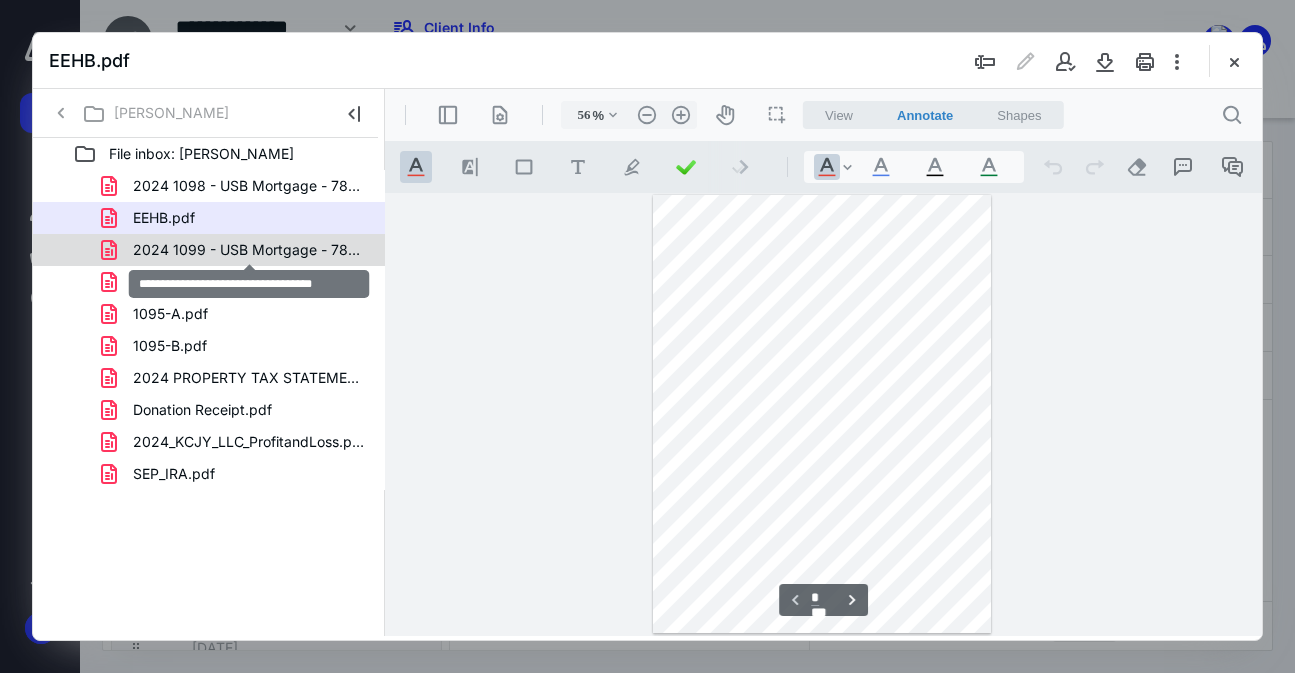 click on "2024 1099 - USB Mortgage - 7830.pdf" at bounding box center [249, 250] 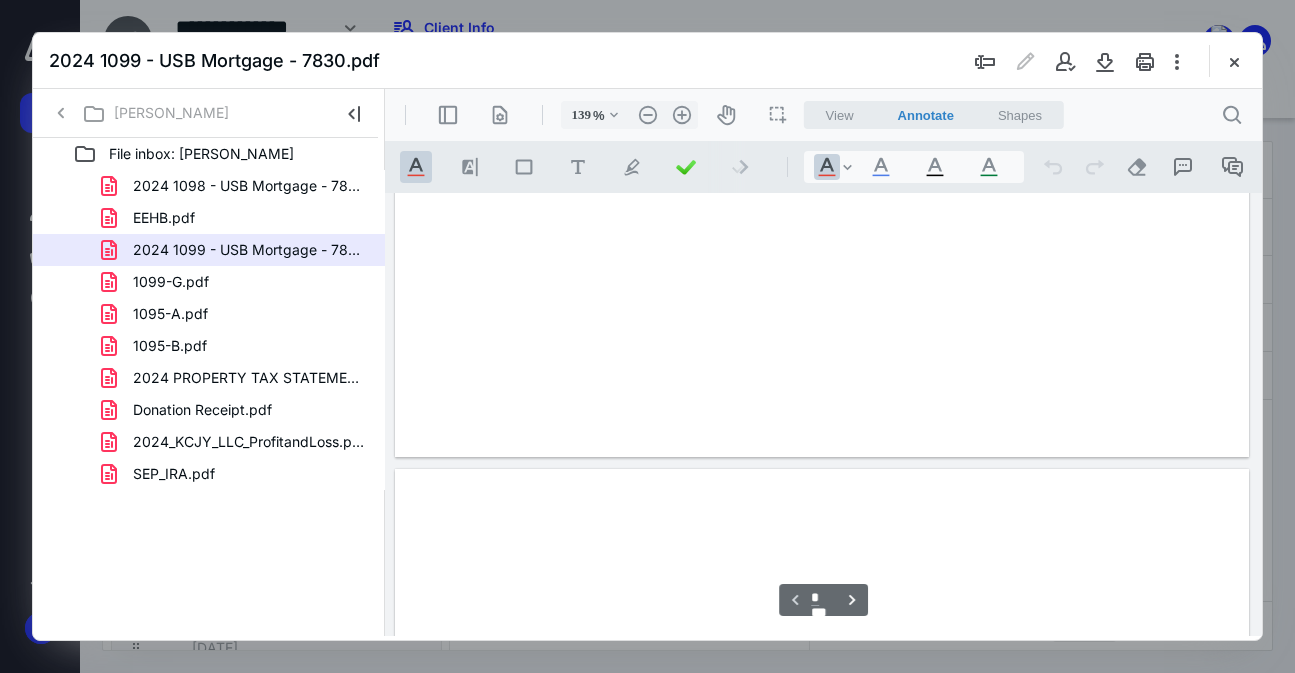 scroll, scrollTop: 109, scrollLeft: 0, axis: vertical 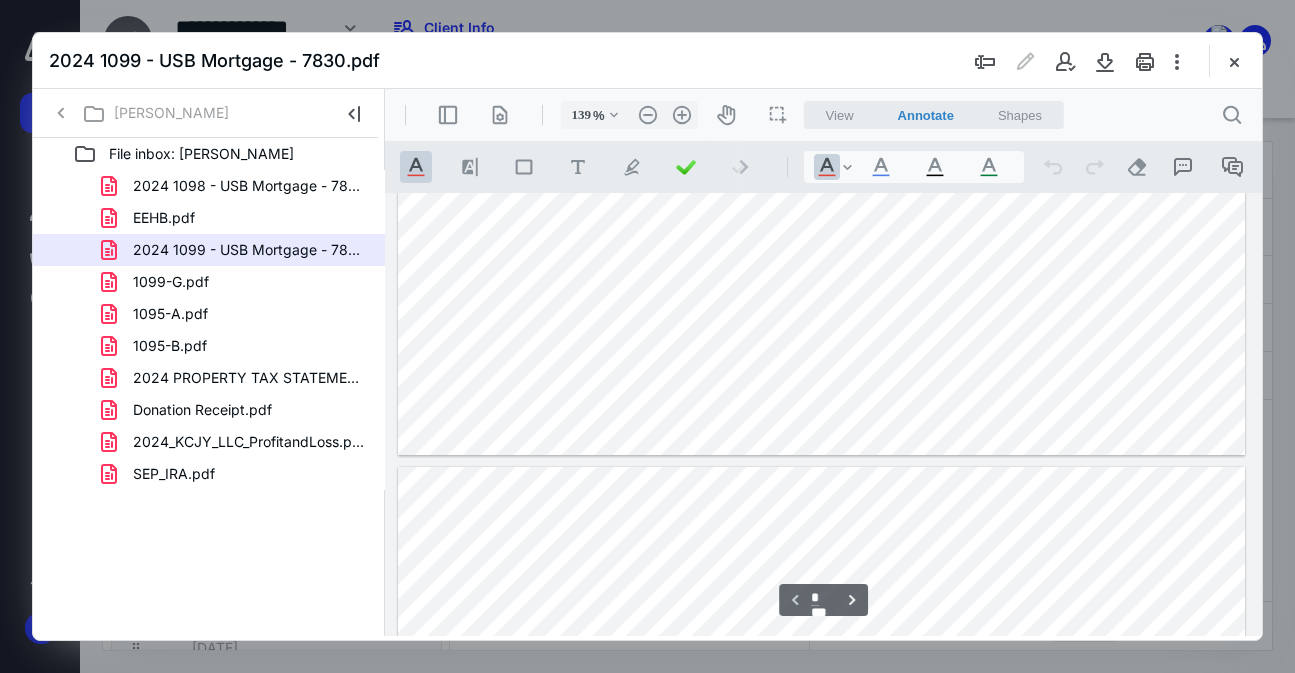 click on "1099-G.pdf" at bounding box center [237, 282] 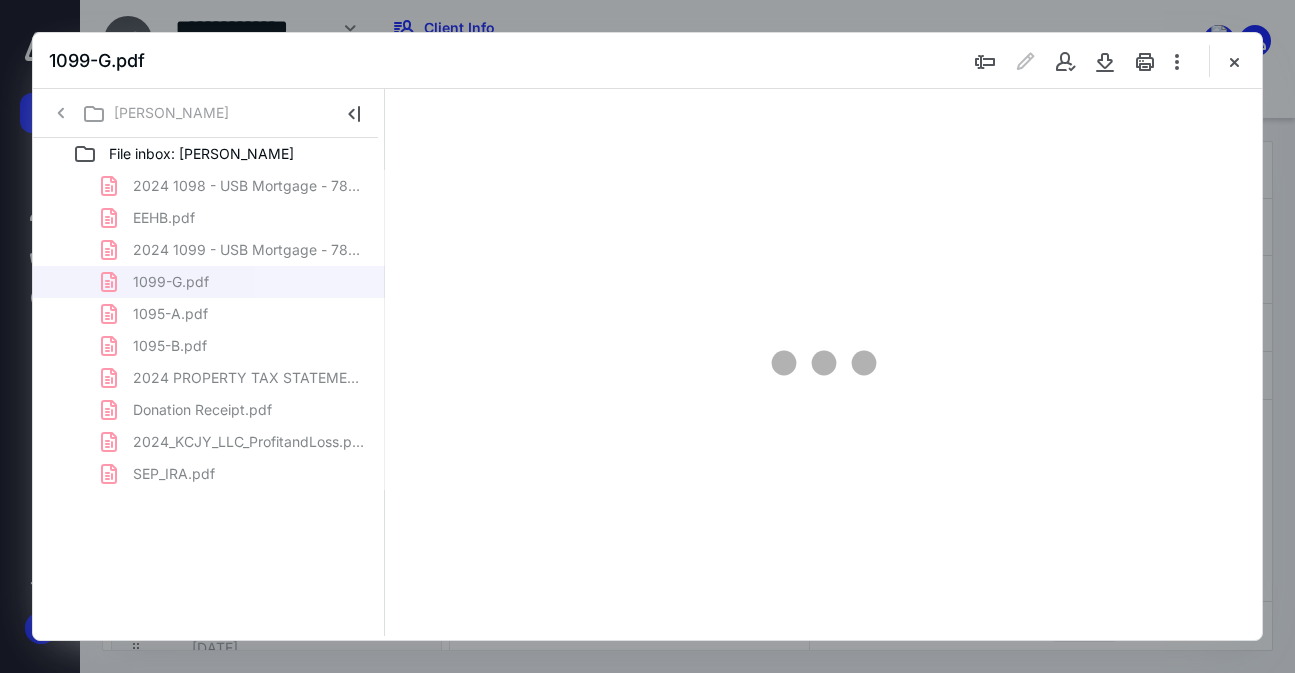 type on "29" 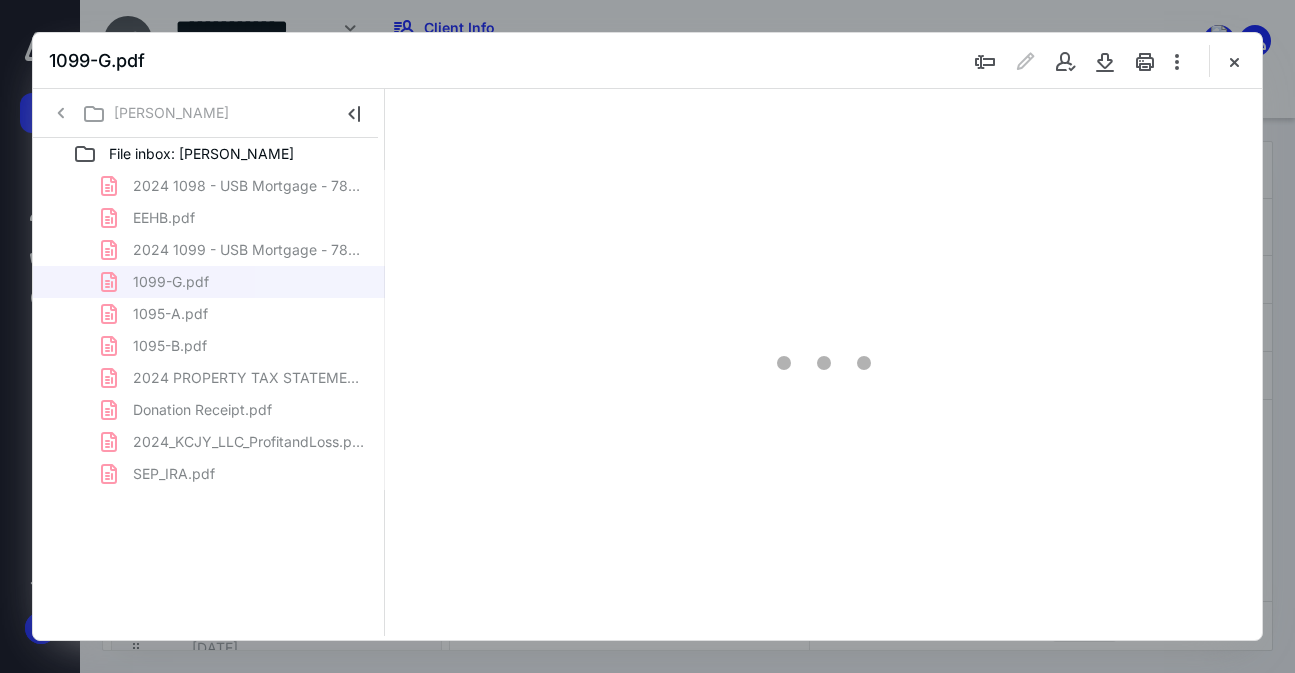 scroll, scrollTop: 0, scrollLeft: 0, axis: both 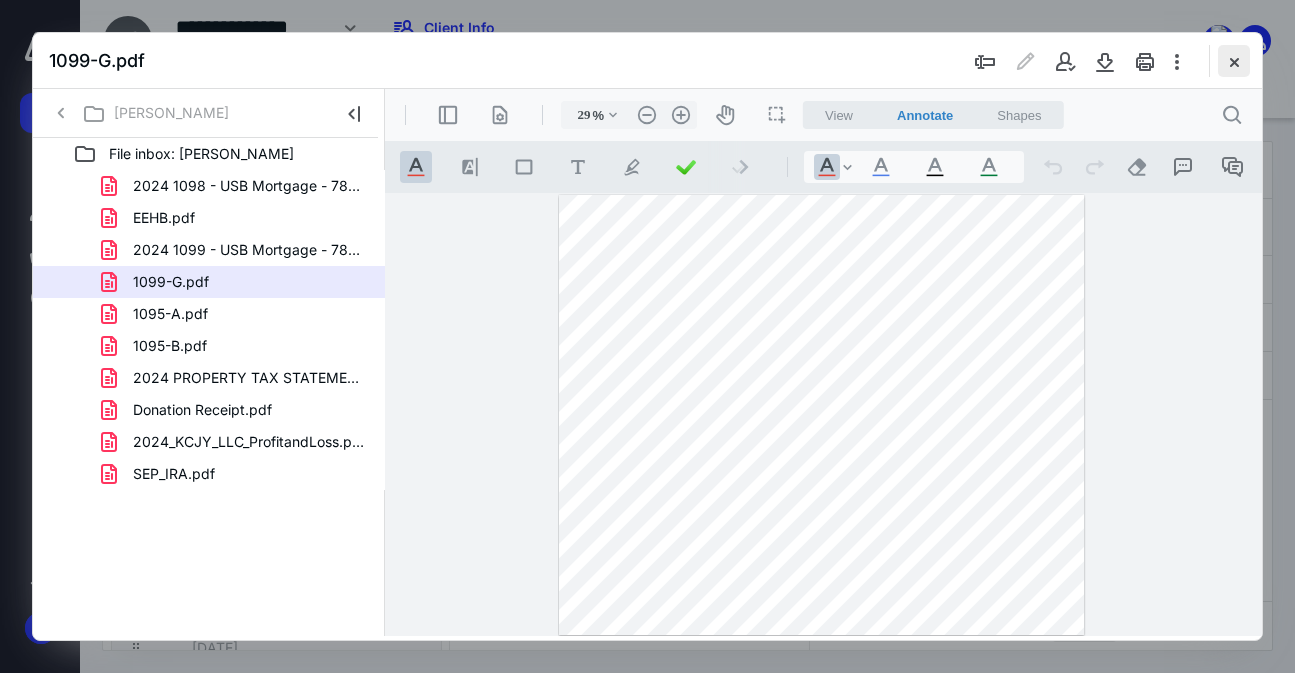 click at bounding box center [1234, 61] 